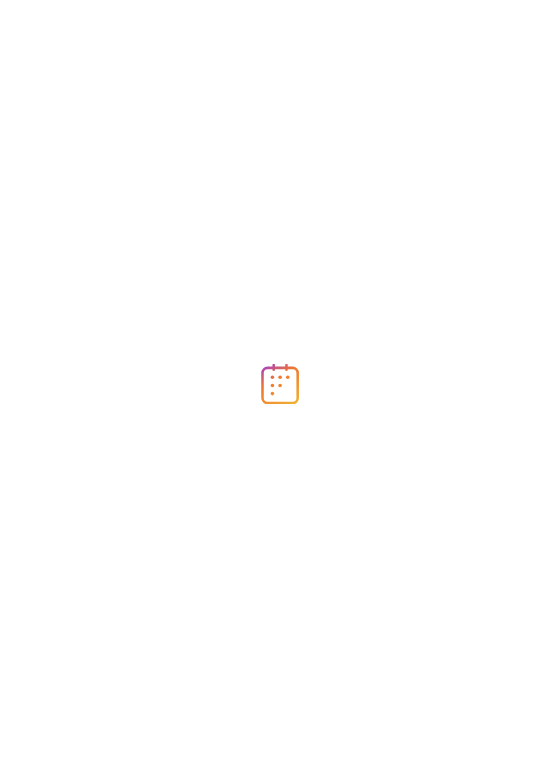 scroll, scrollTop: 0, scrollLeft: 0, axis: both 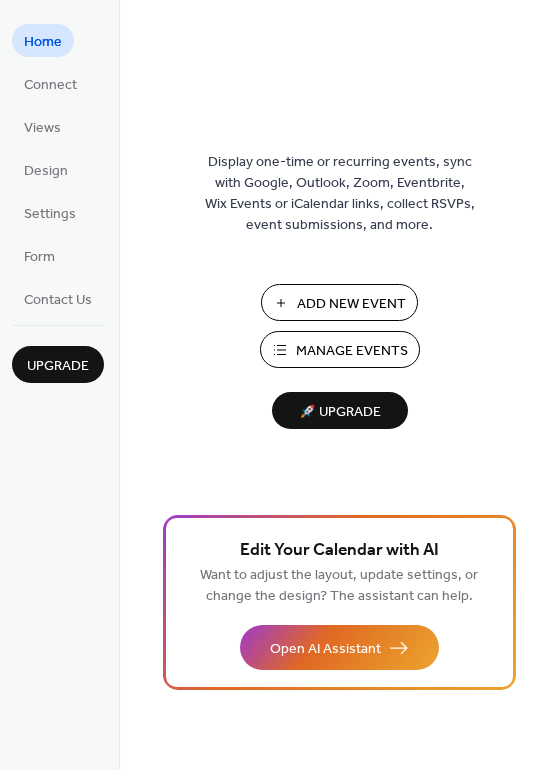click on "Manage Events" at bounding box center [352, 351] 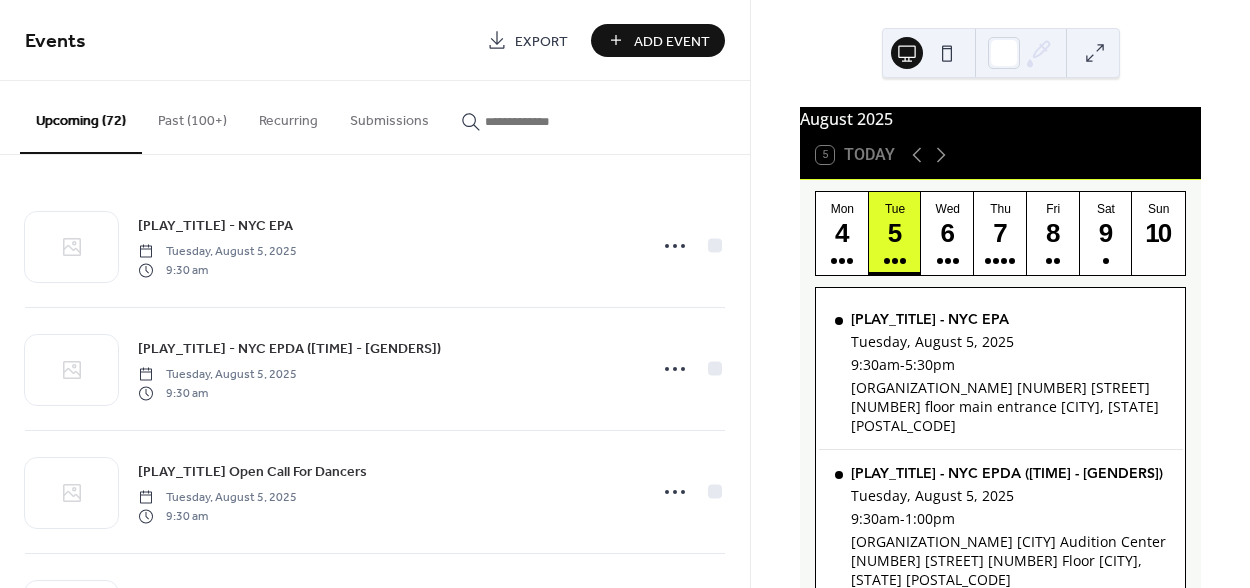 scroll, scrollTop: 0, scrollLeft: 0, axis: both 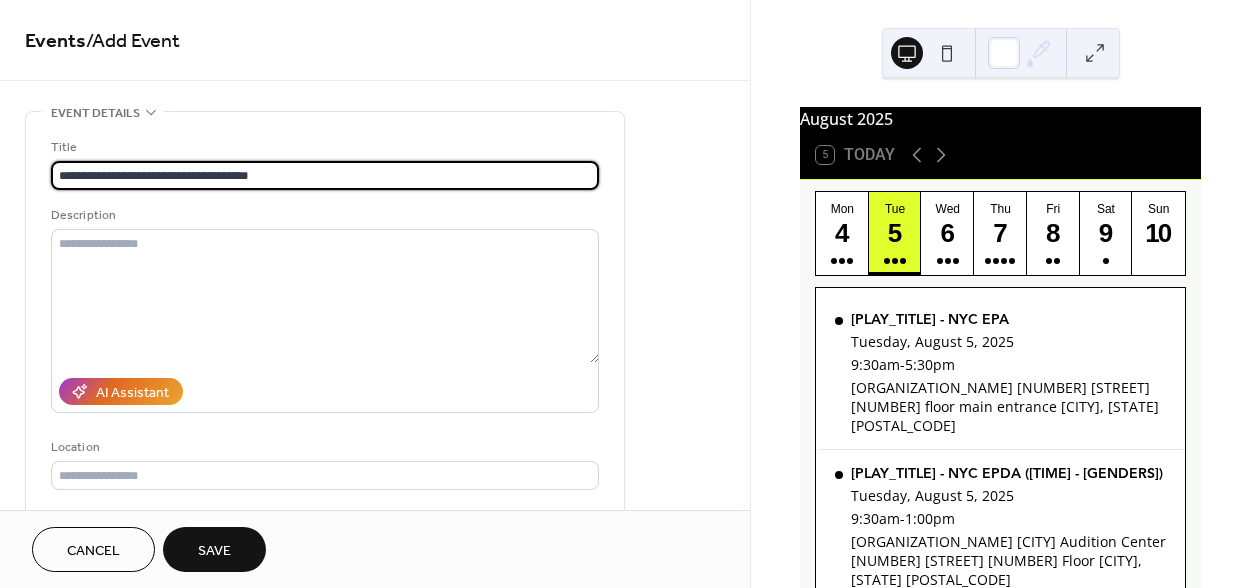 type on "**********" 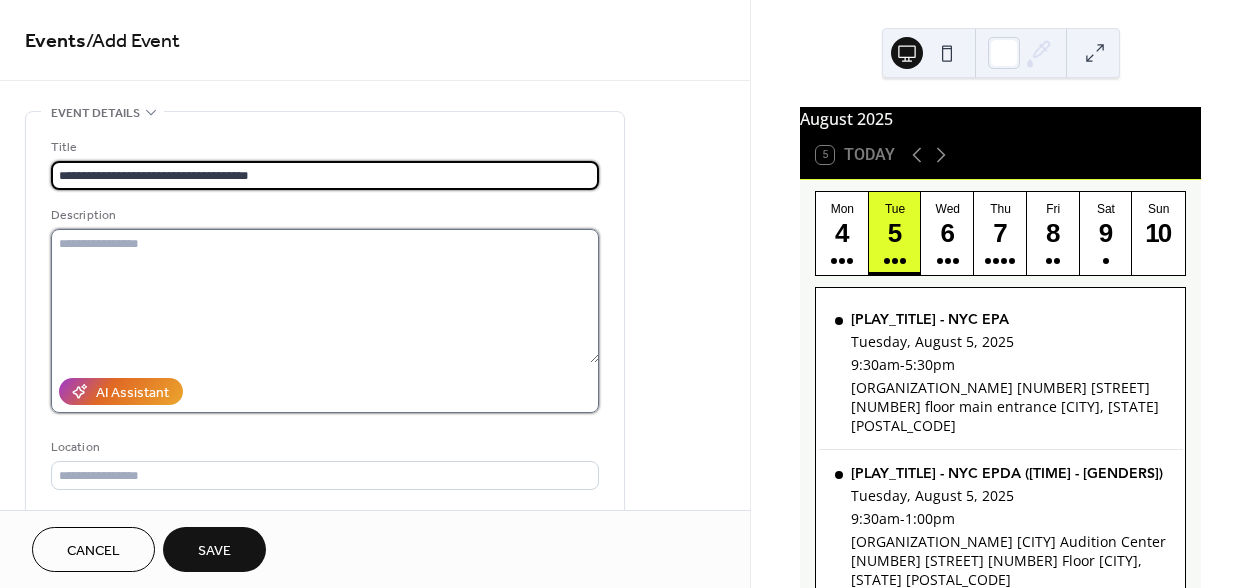 click at bounding box center [325, 296] 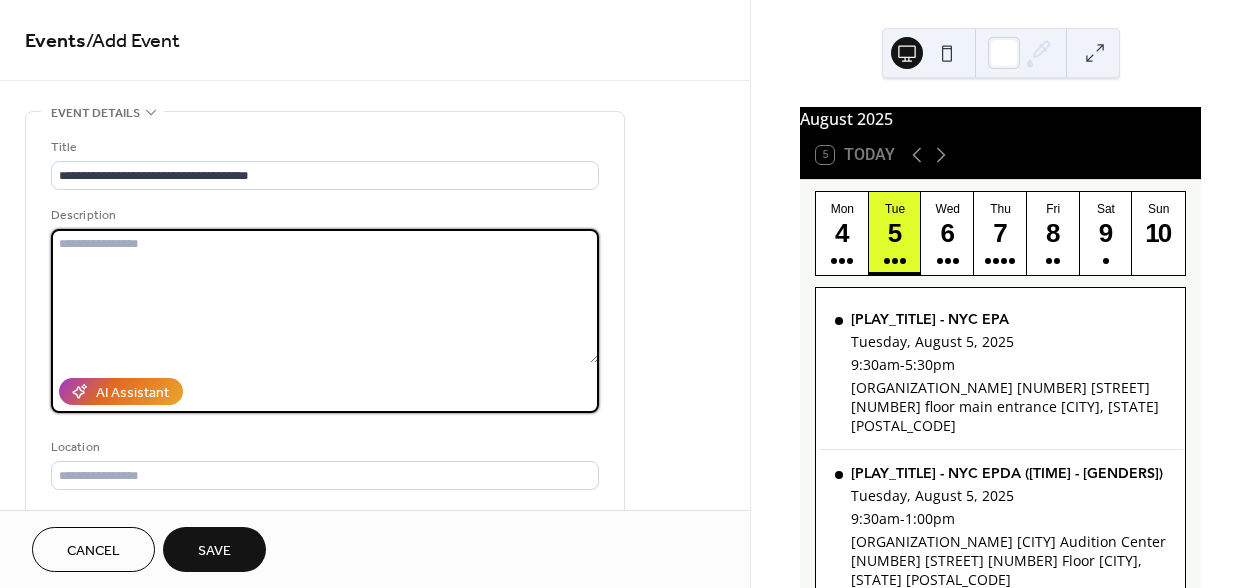 paste on "**********" 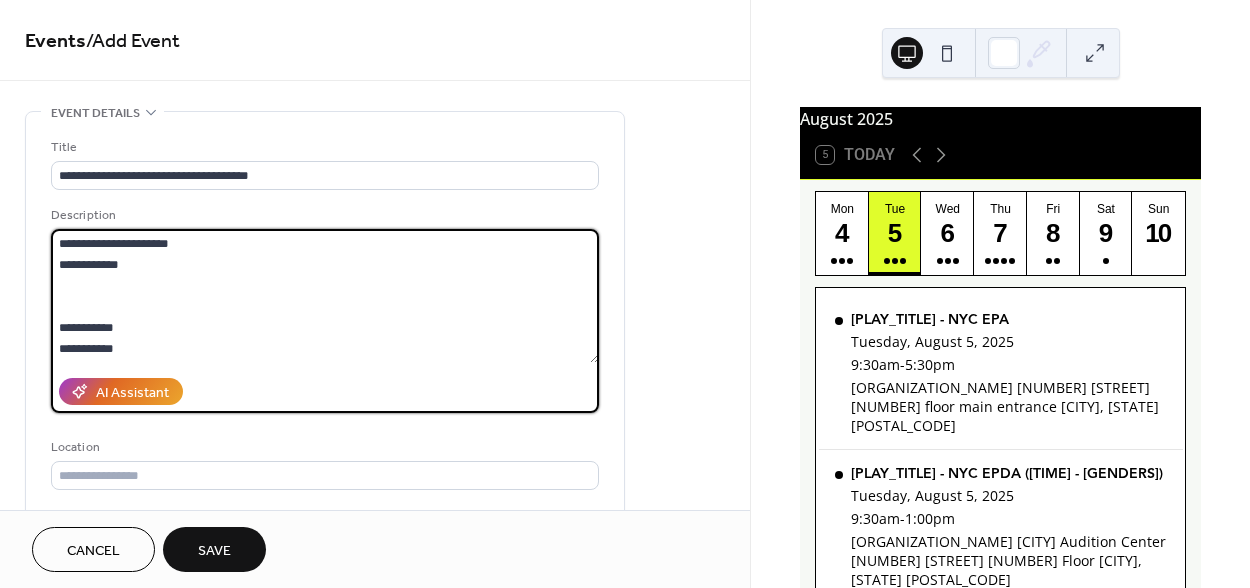 scroll, scrollTop: 2790, scrollLeft: 0, axis: vertical 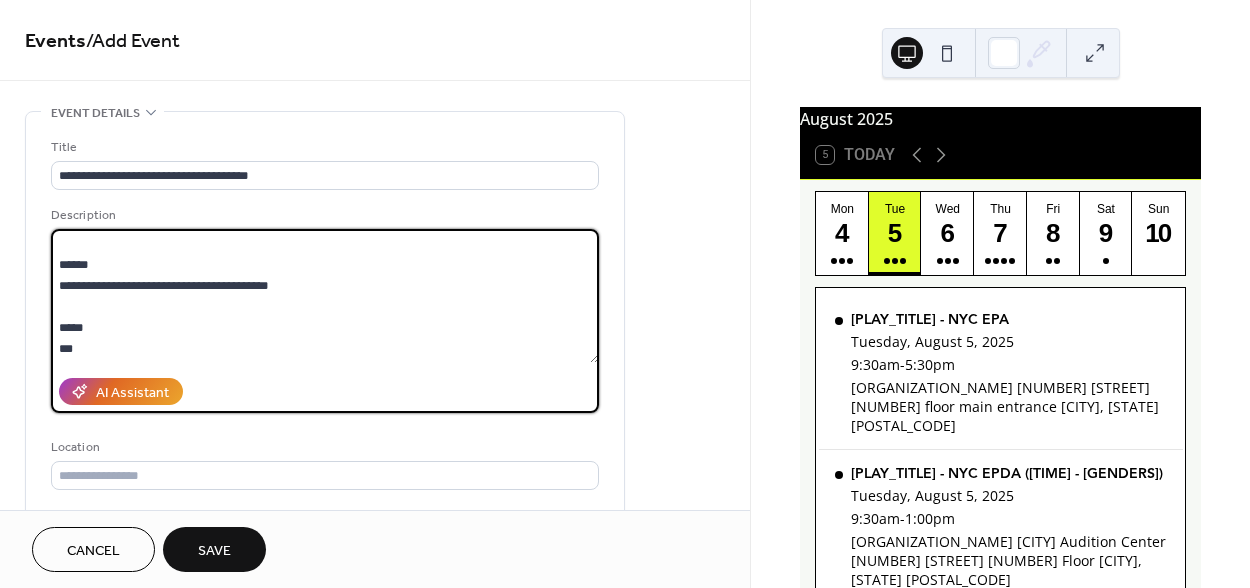 type on "**********" 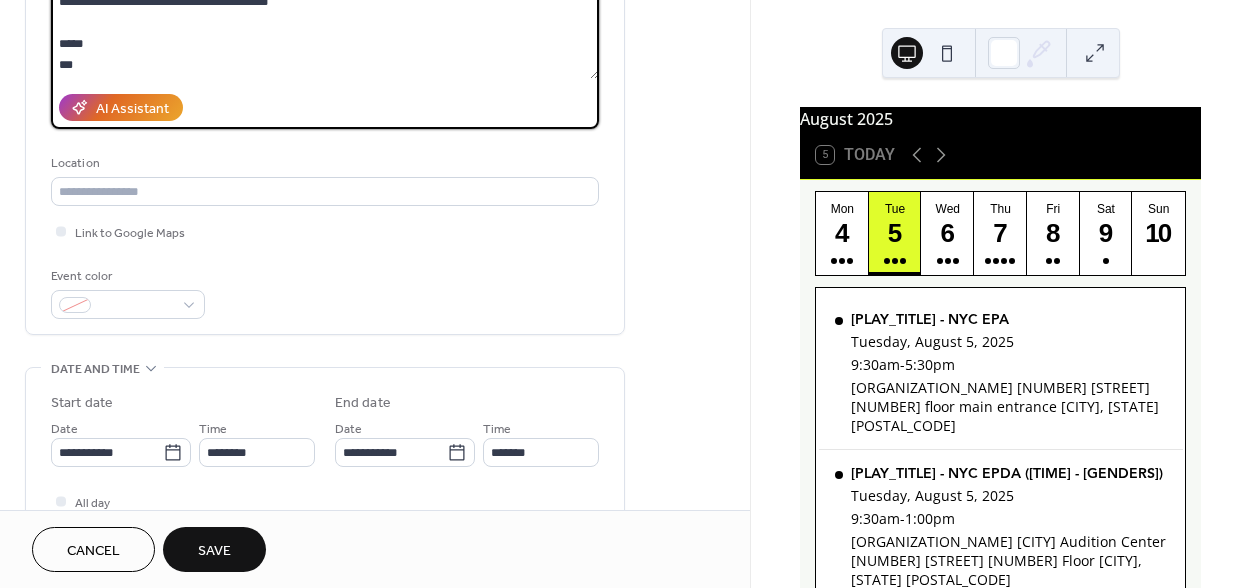 scroll, scrollTop: 292, scrollLeft: 0, axis: vertical 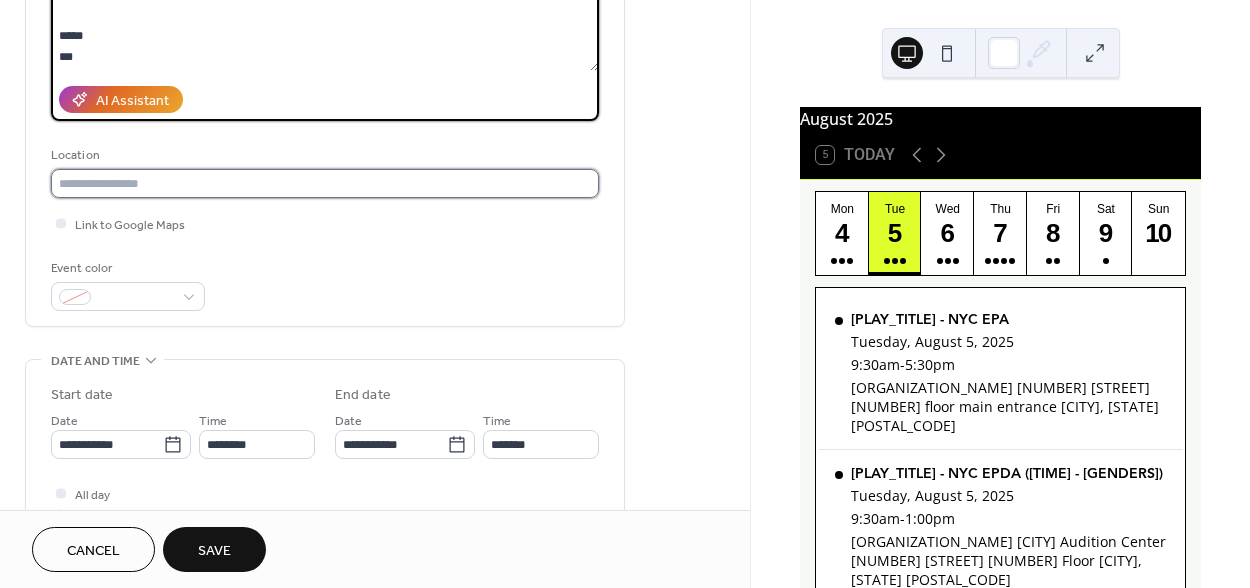 click at bounding box center (325, 183) 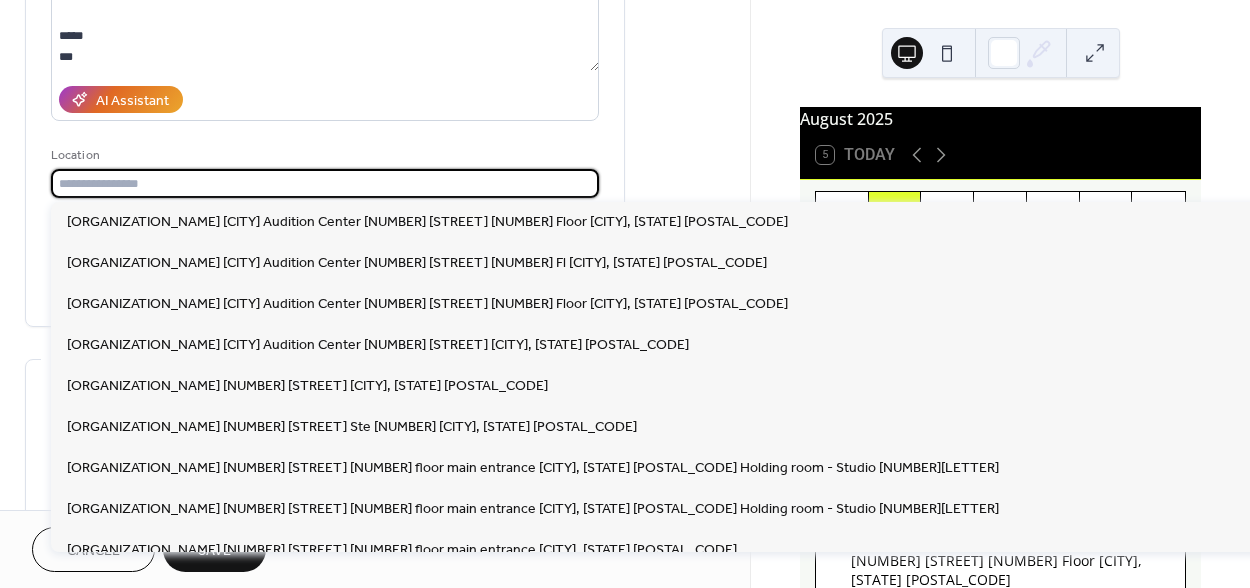 paste on "**********" 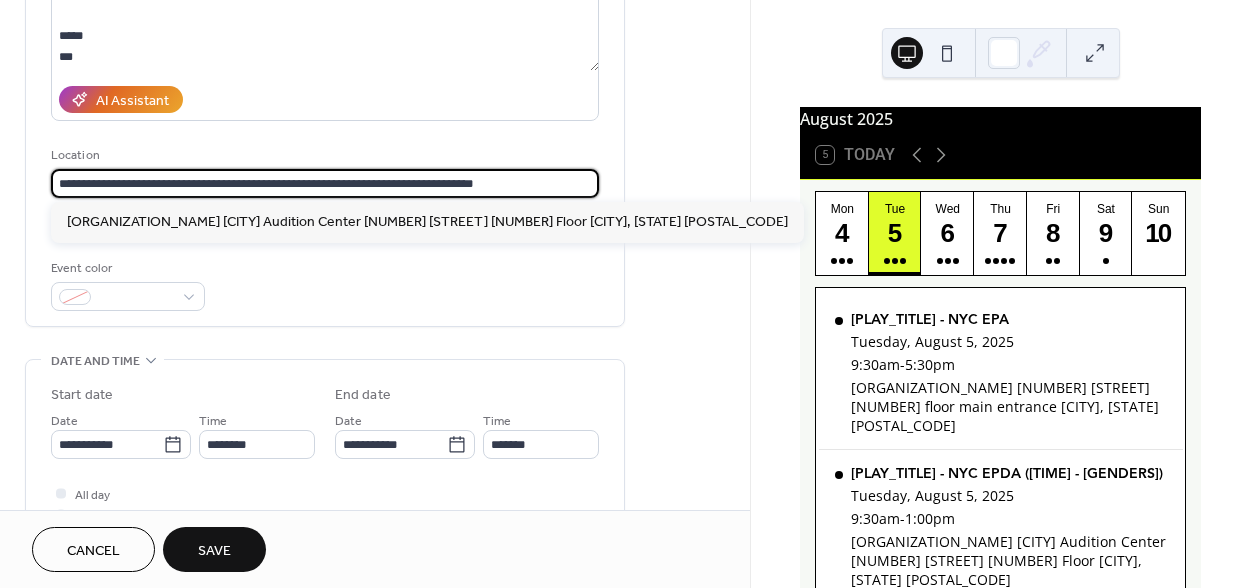 type on "**********" 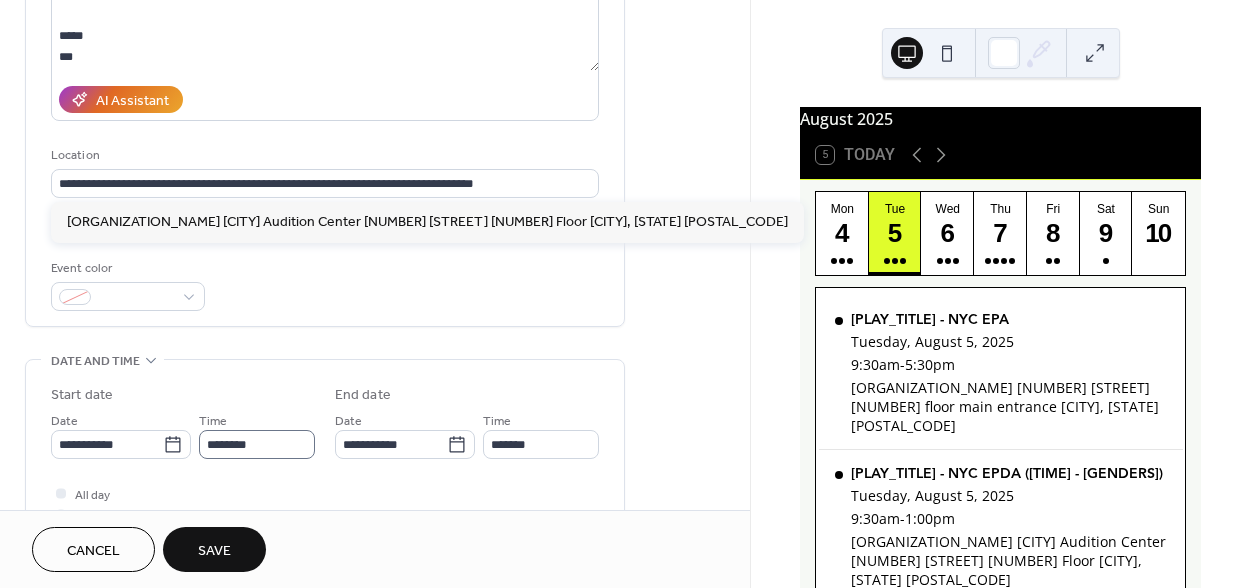 scroll, scrollTop: 395, scrollLeft: 0, axis: vertical 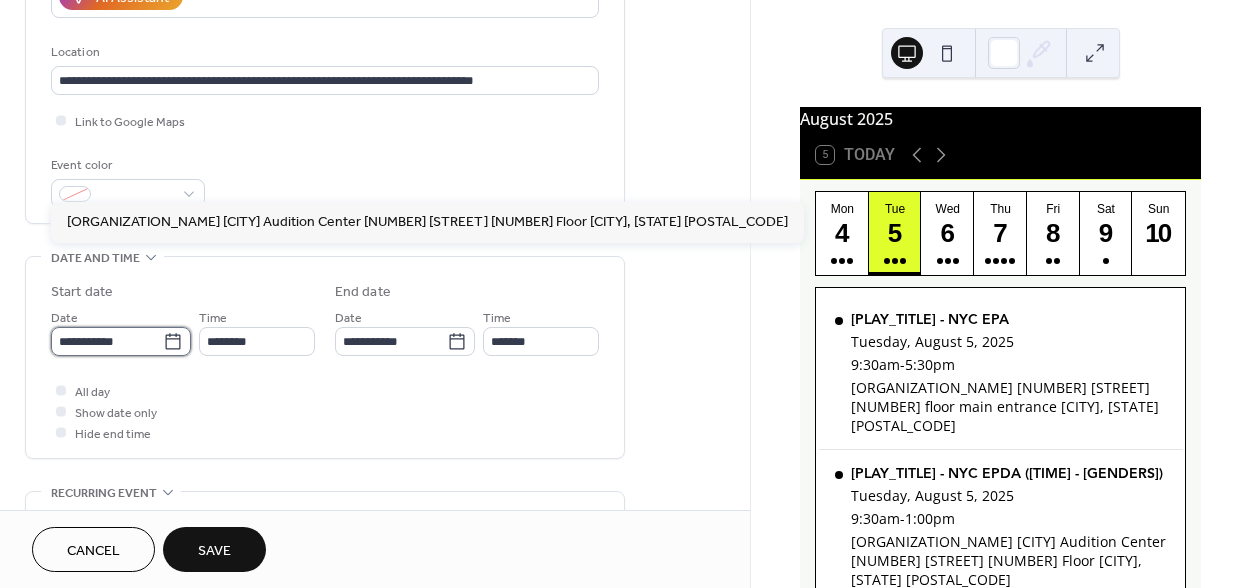 type 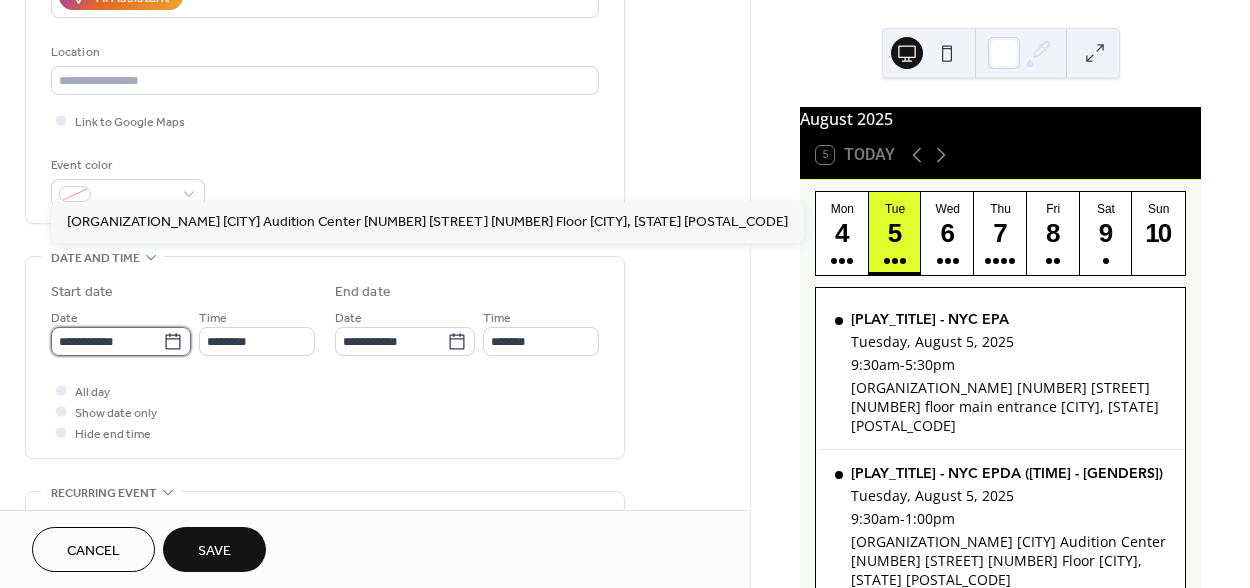 click on "**********" at bounding box center (107, 341) 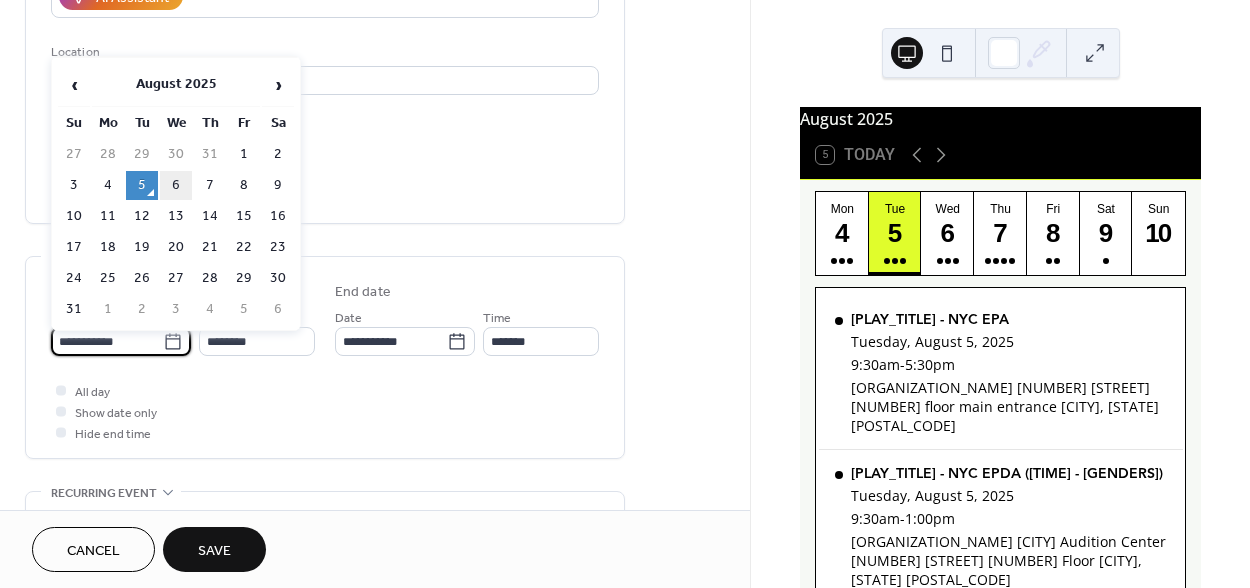 click on "6" at bounding box center (176, 185) 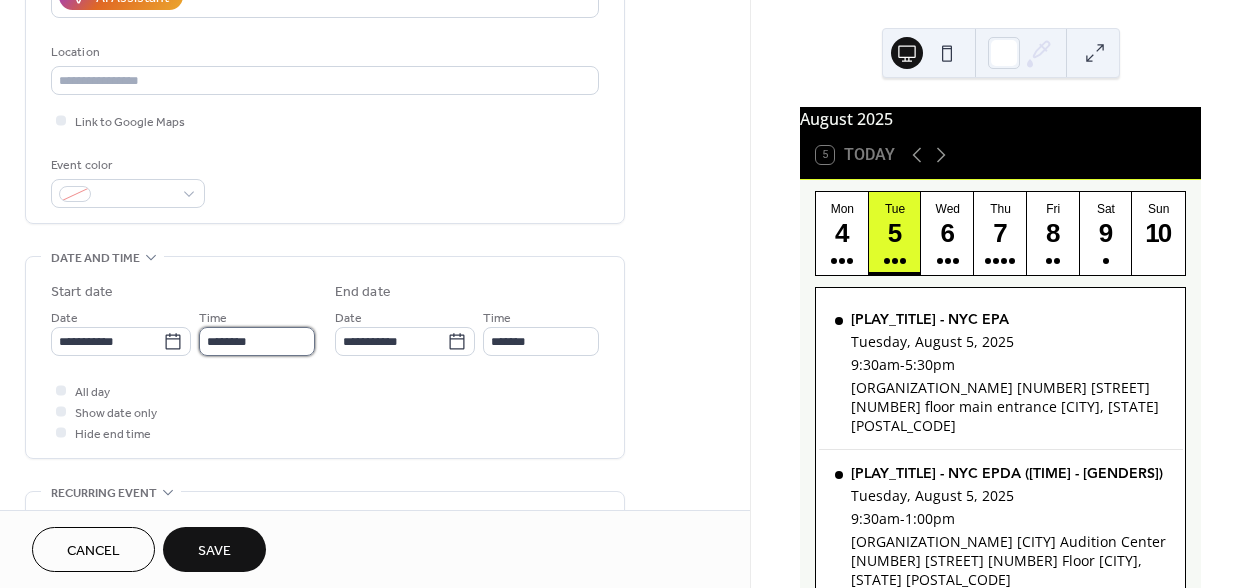 click on "********" at bounding box center (257, 341) 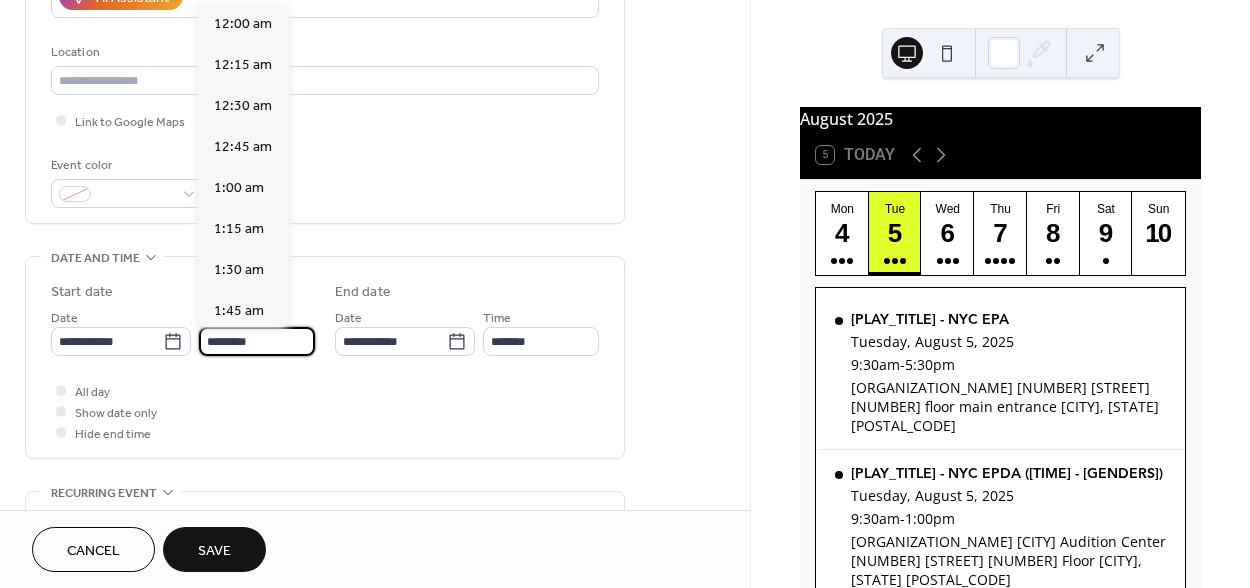 scroll, scrollTop: 1, scrollLeft: 0, axis: vertical 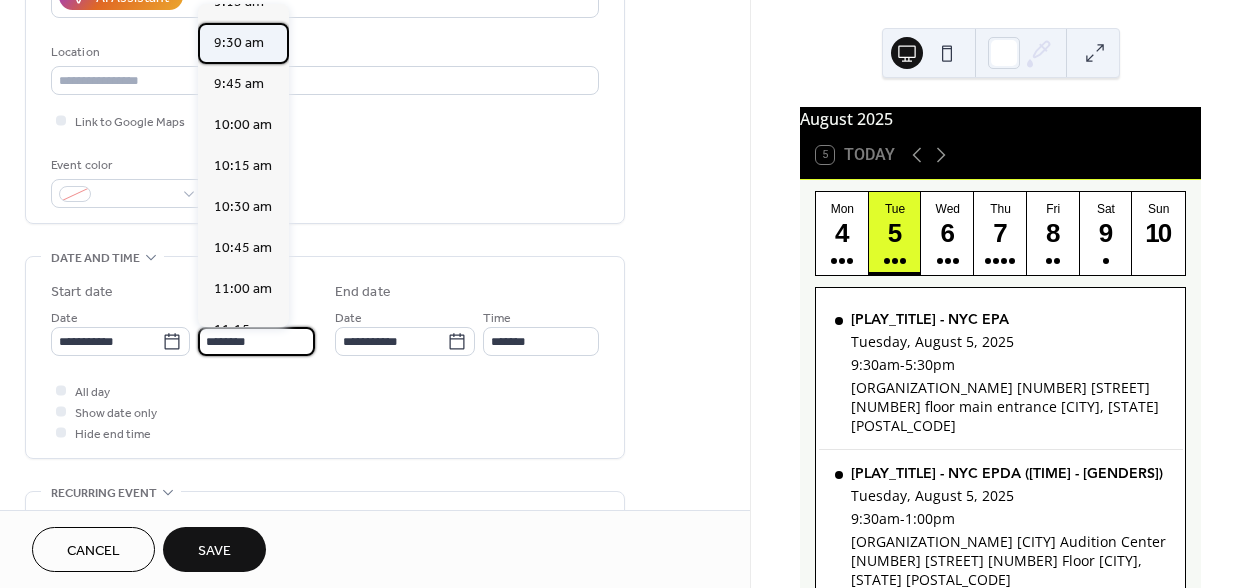click on "9:30 am" at bounding box center [239, 43] 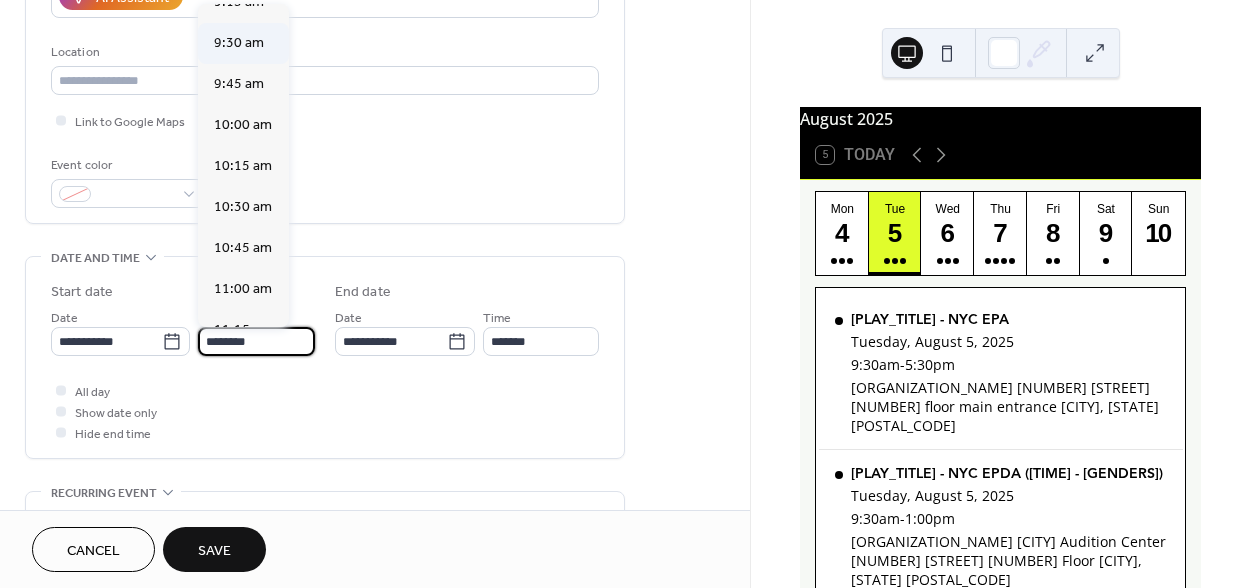 type on "*******" 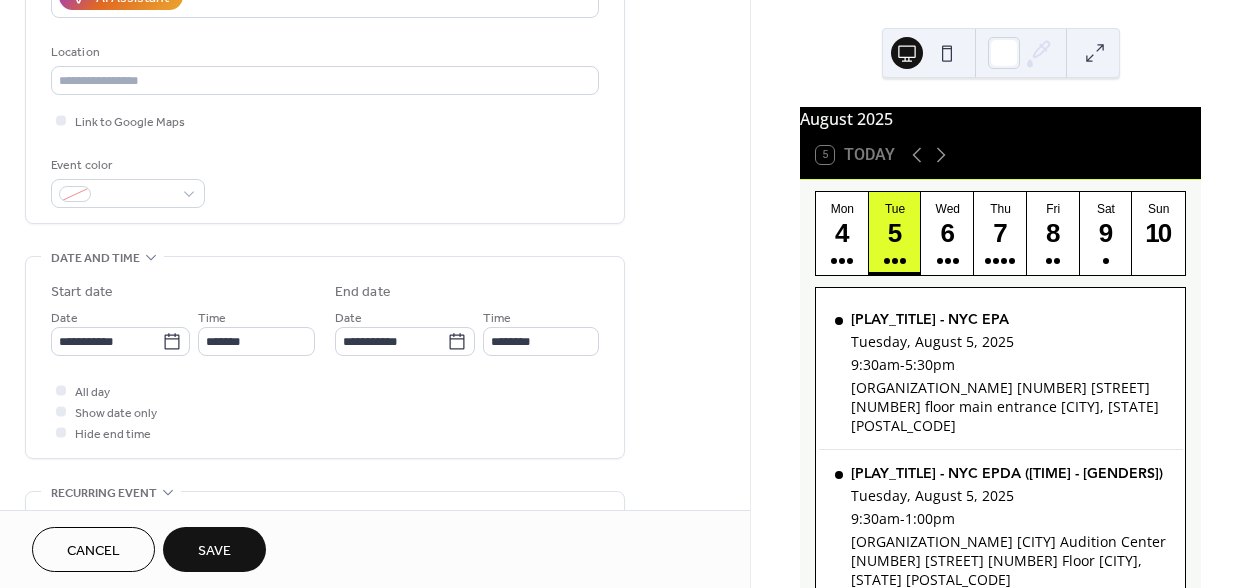 scroll, scrollTop: 0, scrollLeft: 0, axis: both 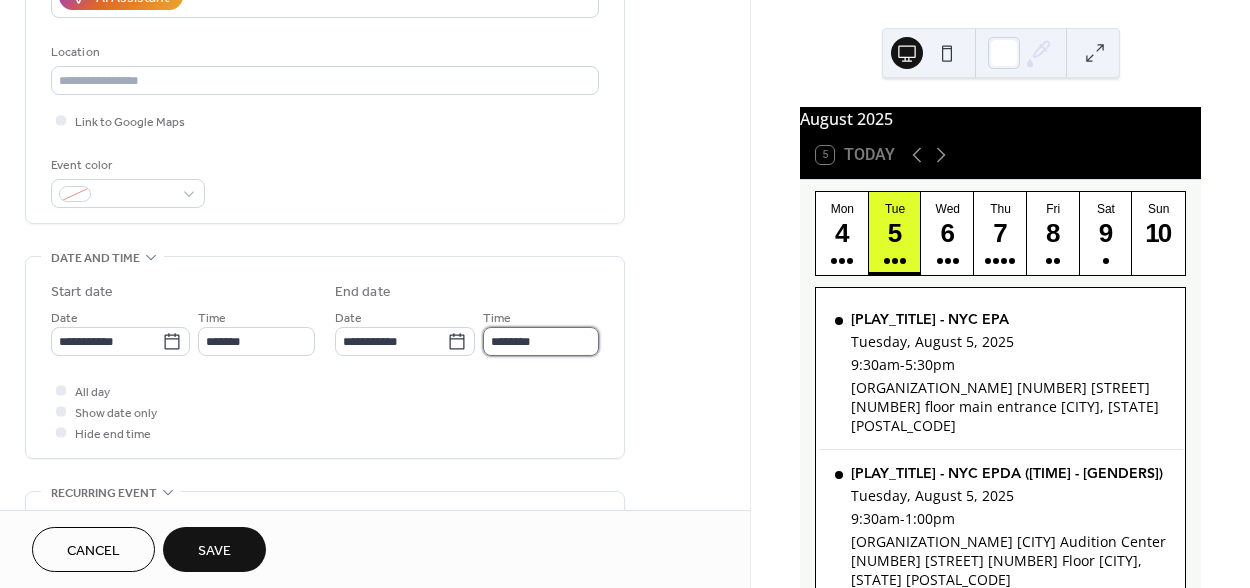 click on "********" at bounding box center [541, 341] 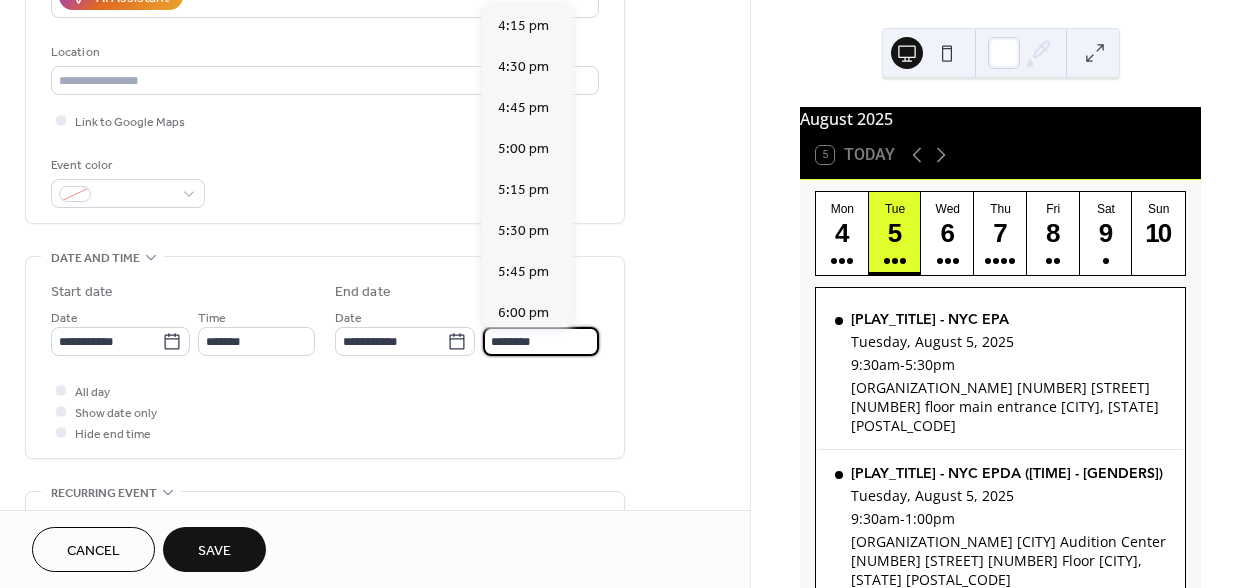 scroll, scrollTop: 1067, scrollLeft: 0, axis: vertical 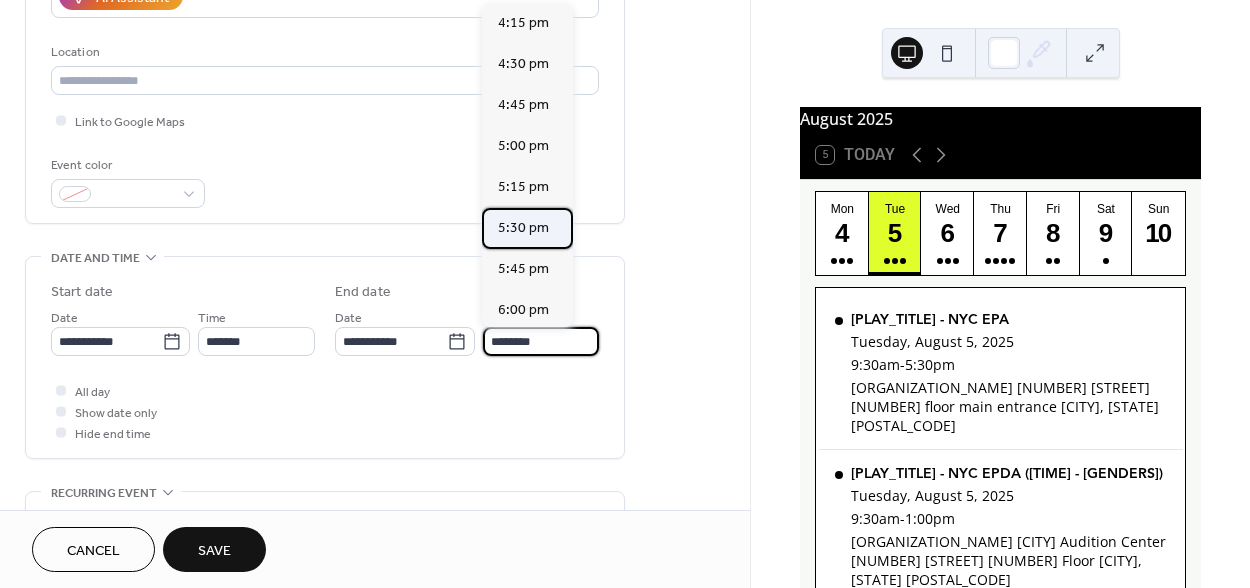 click on "5:30 pm" at bounding box center [523, 228] 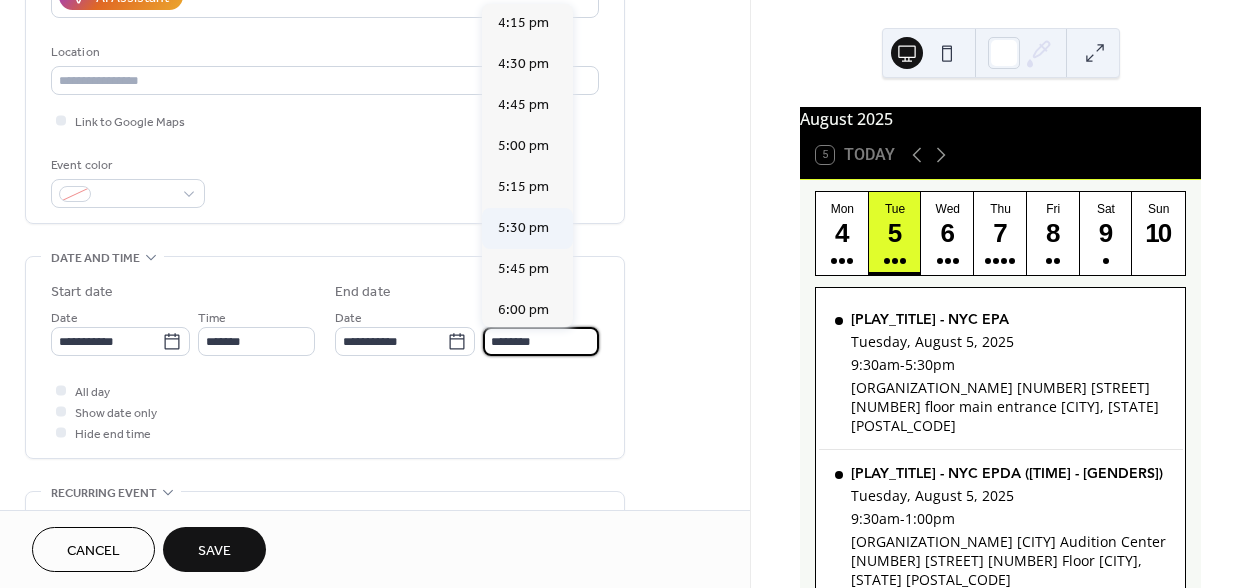 type on "*******" 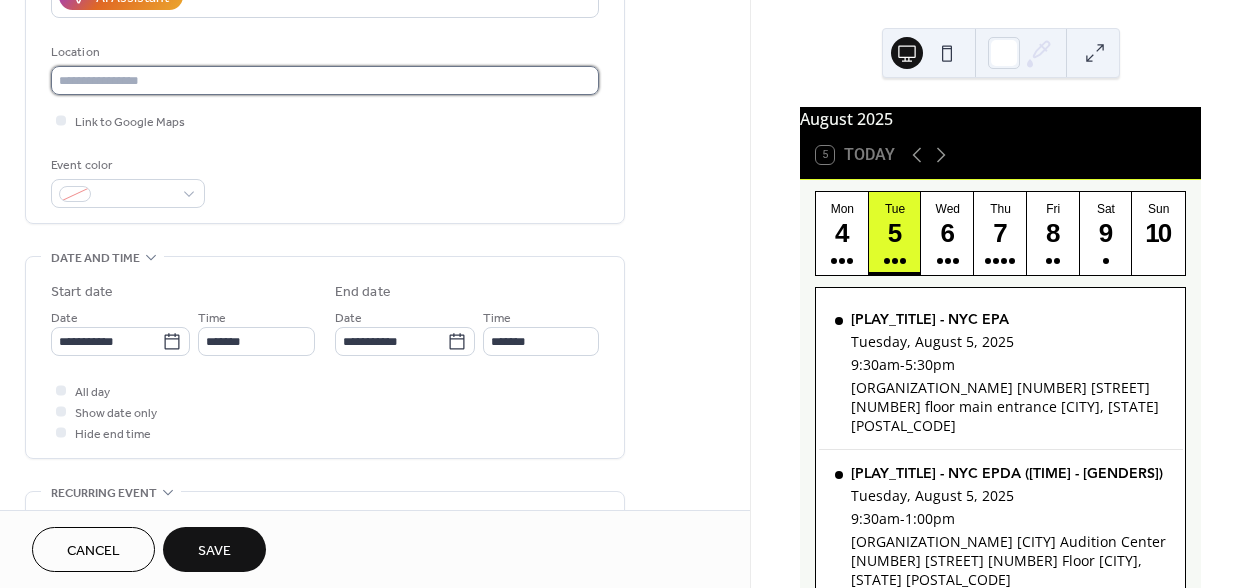 click at bounding box center (325, 80) 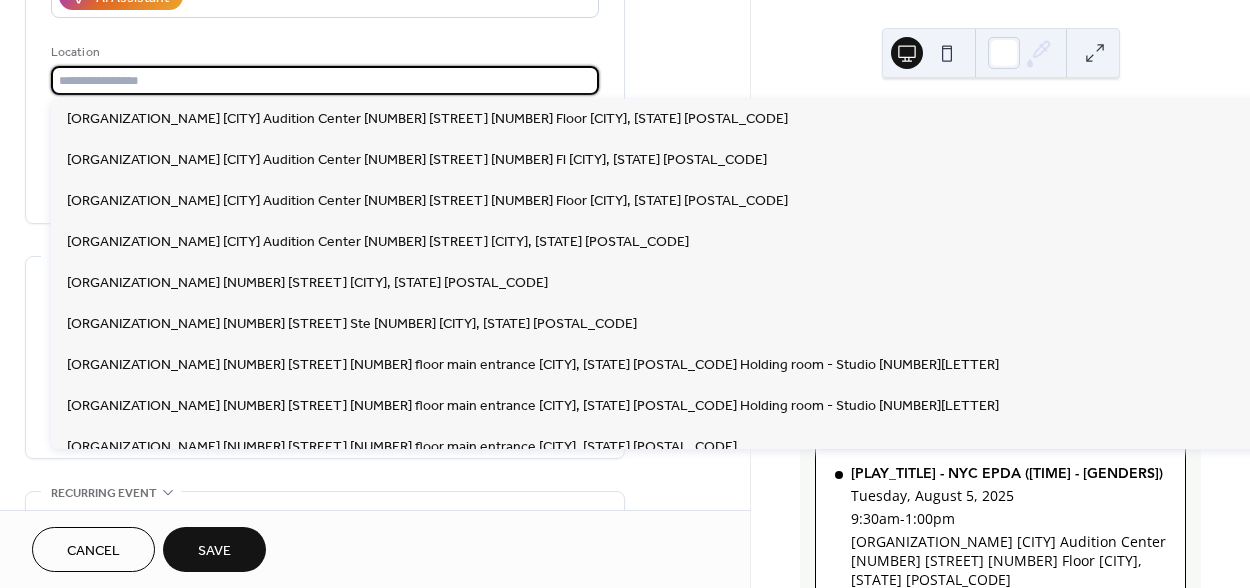 paste on "**********" 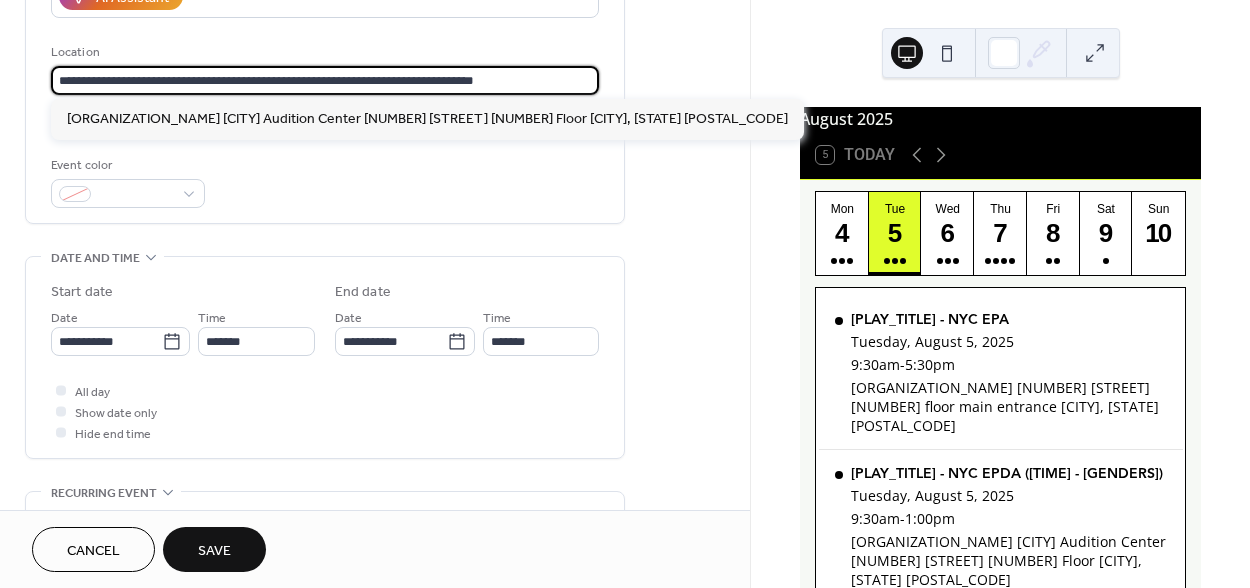 type on "**********" 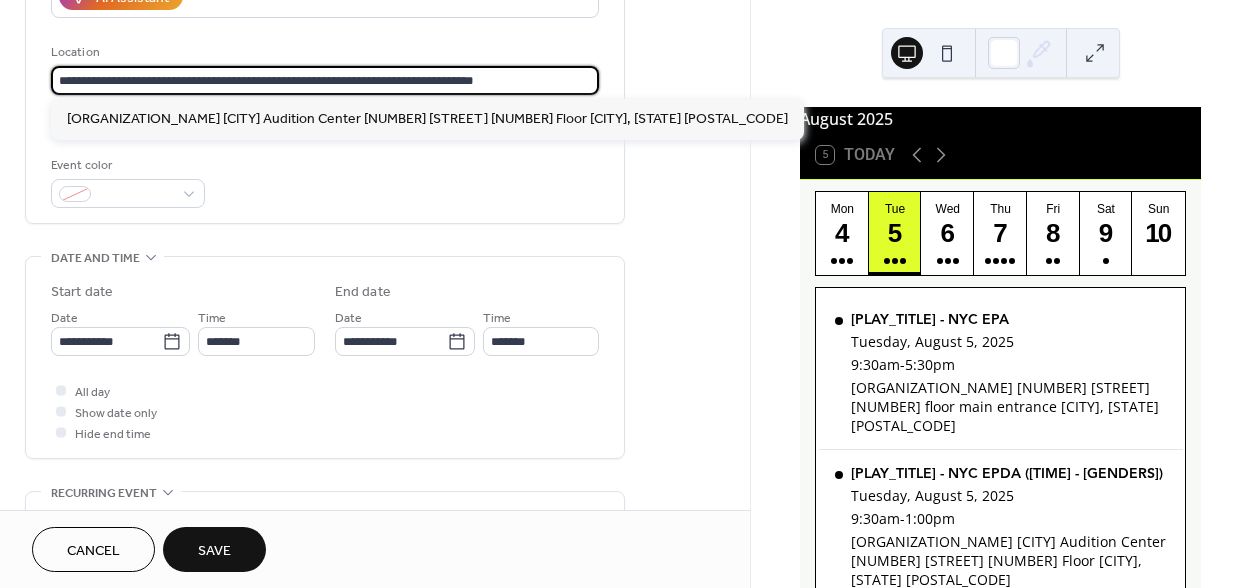click on "Location" at bounding box center [323, 52] 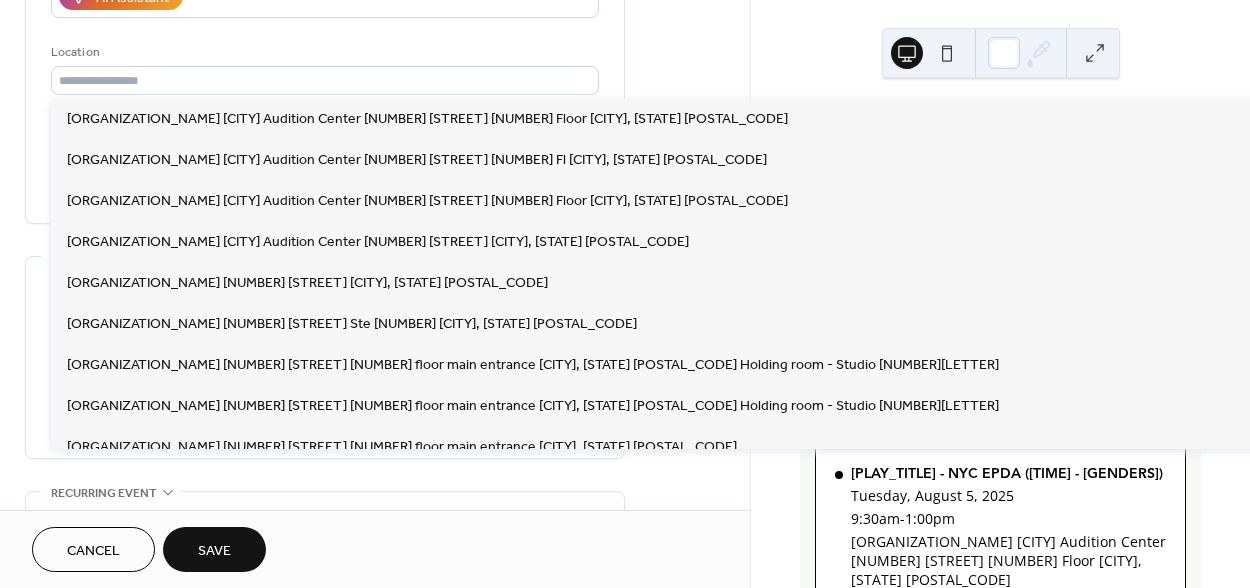 click on "Cancel Save" at bounding box center (375, 549) 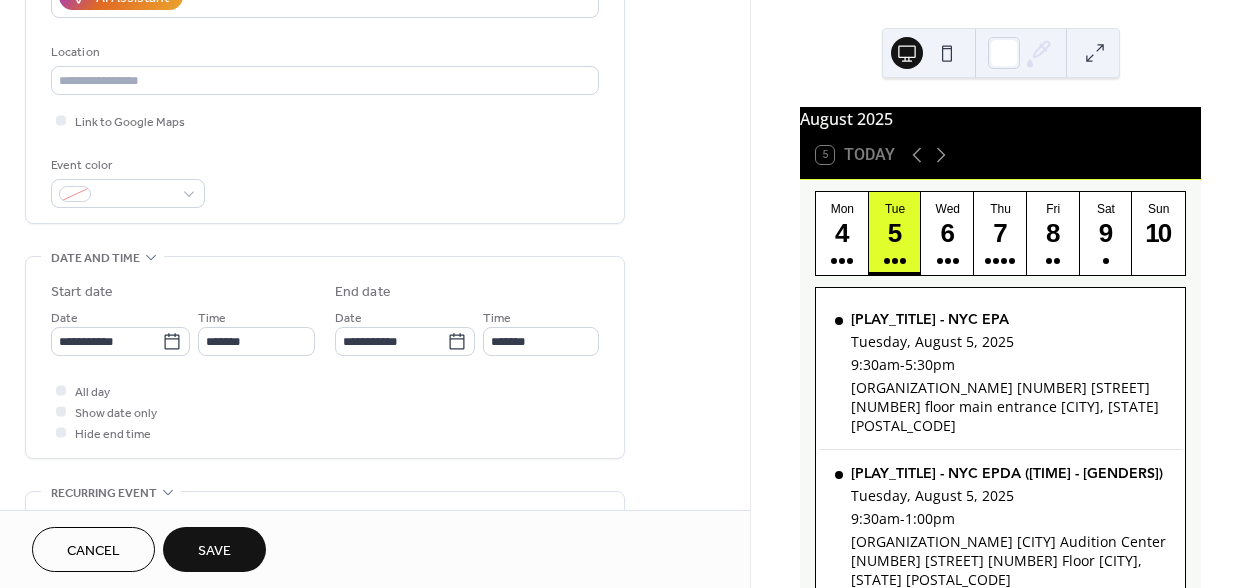 scroll, scrollTop: 976, scrollLeft: 0, axis: vertical 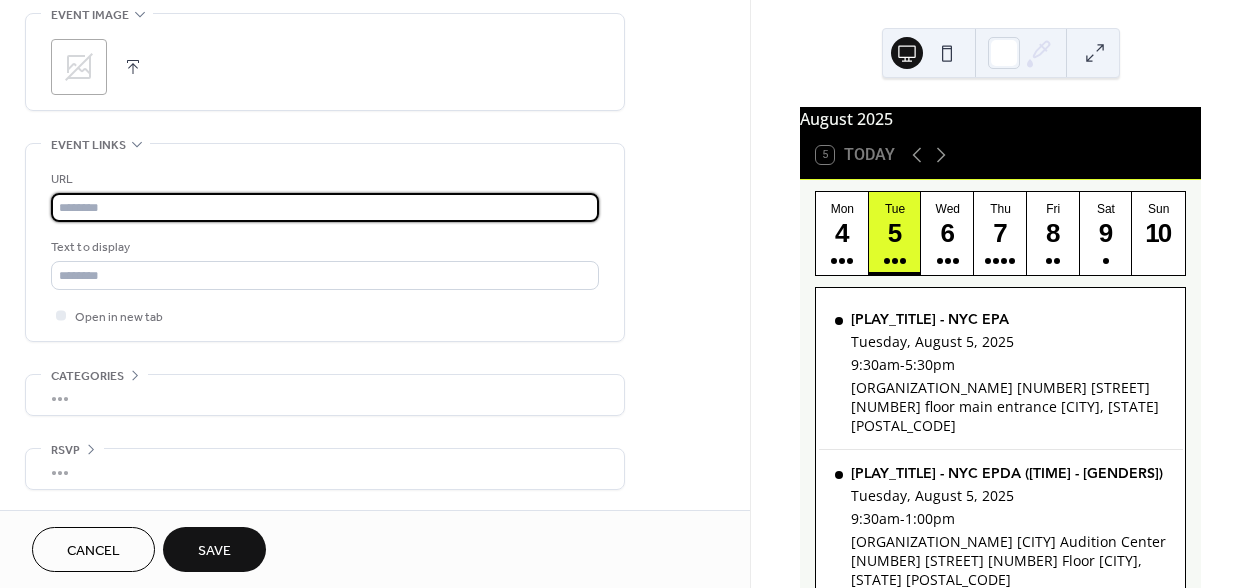 click at bounding box center [325, 207] 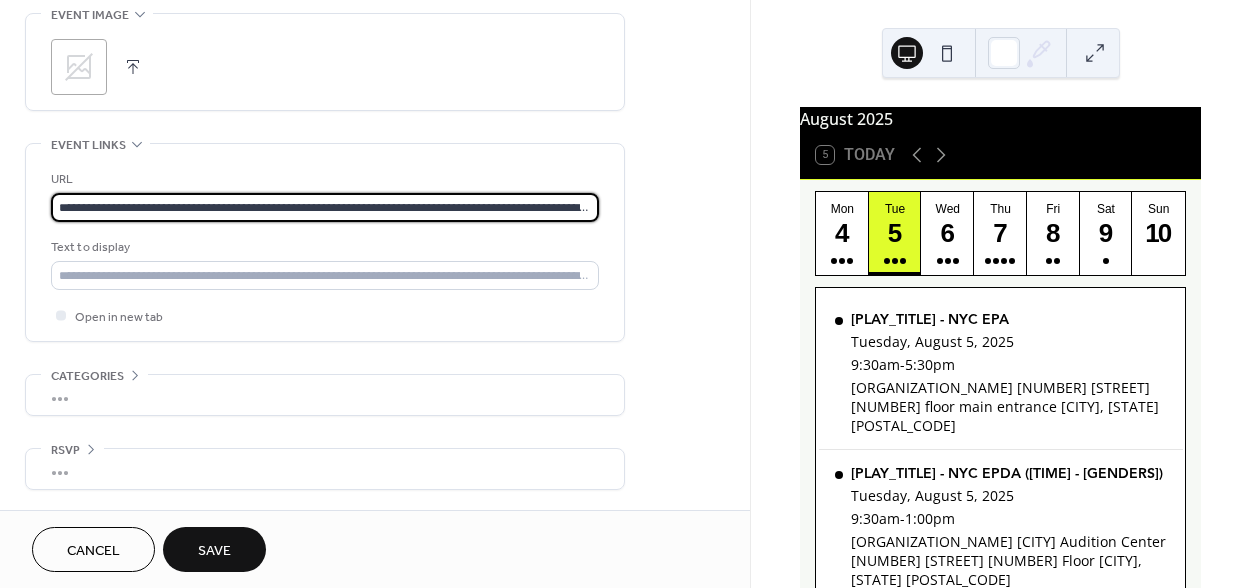 scroll, scrollTop: 0, scrollLeft: 89, axis: horizontal 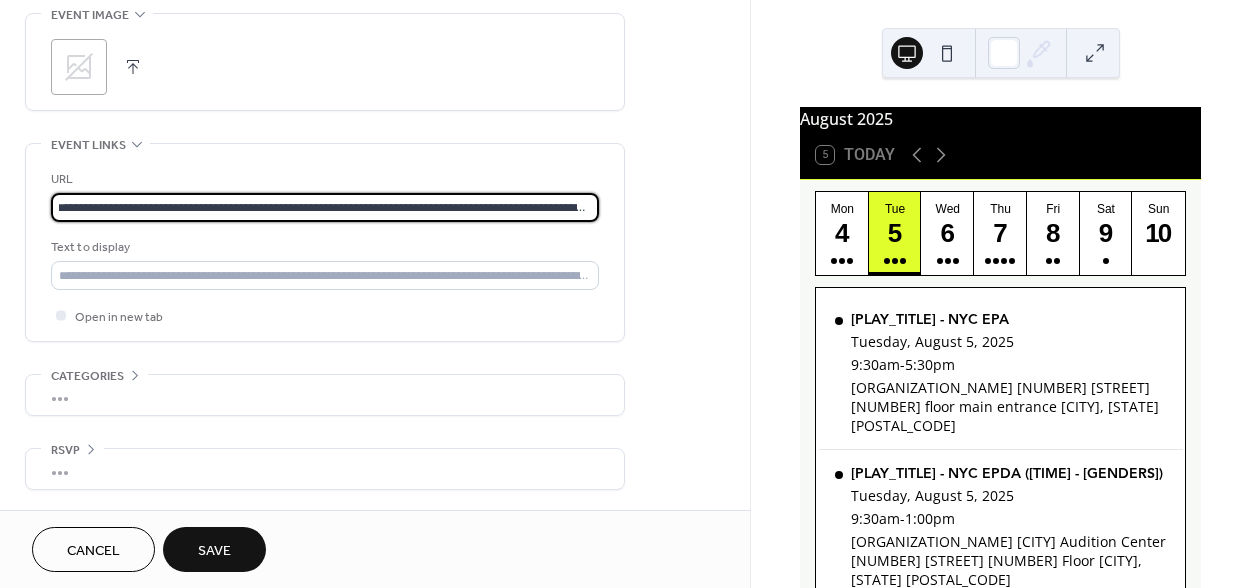 type on "**********" 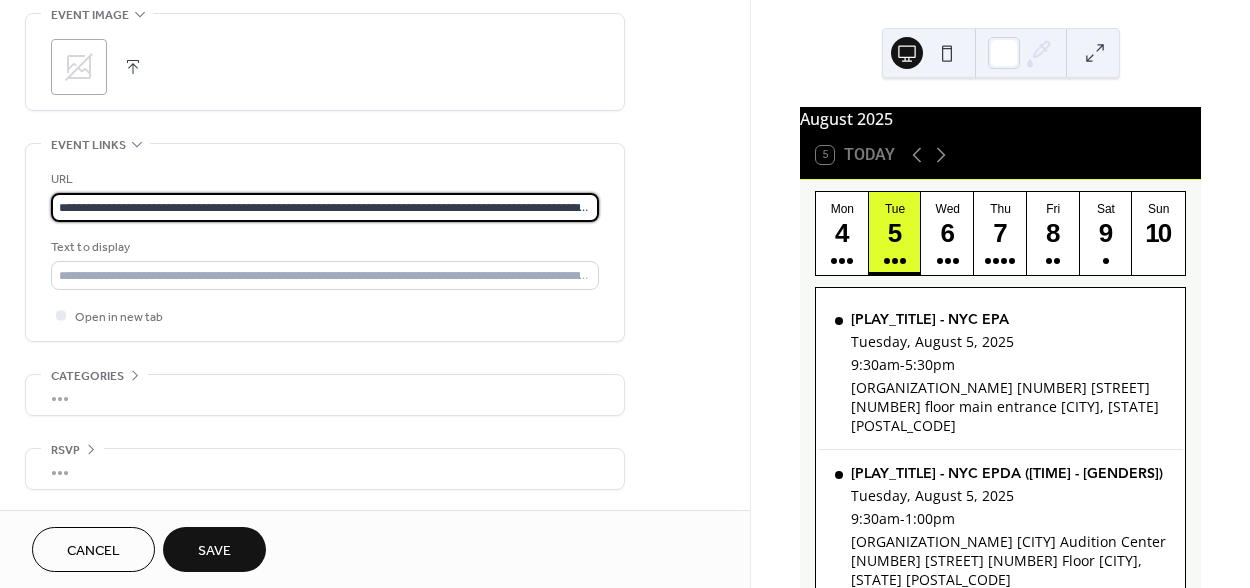 click on "**********" at bounding box center [325, 242] 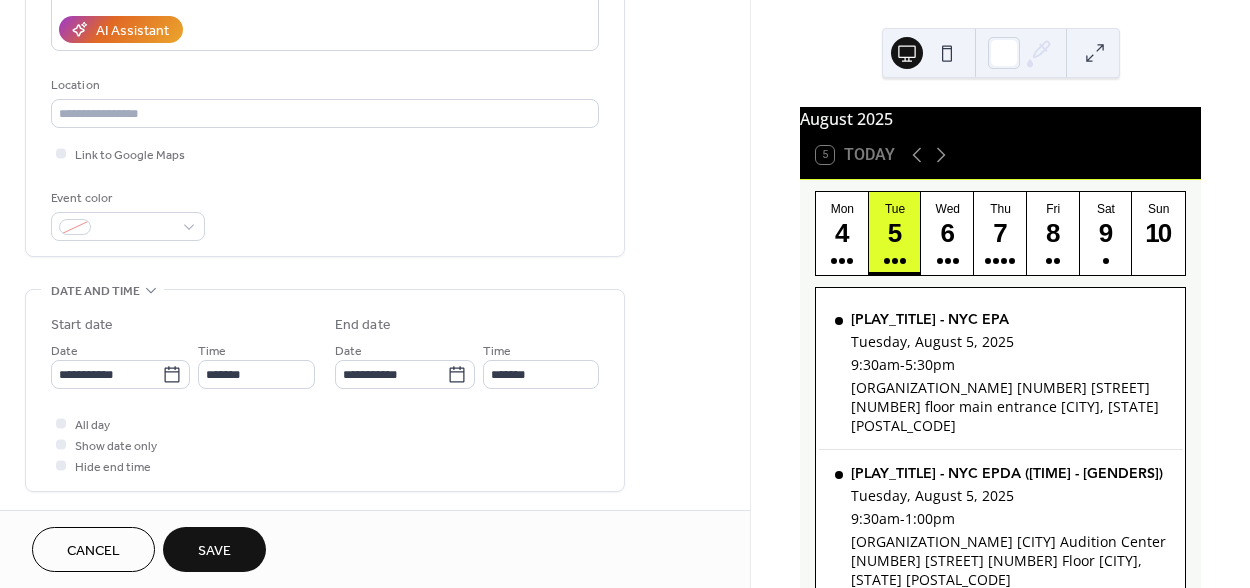 scroll, scrollTop: 351, scrollLeft: 0, axis: vertical 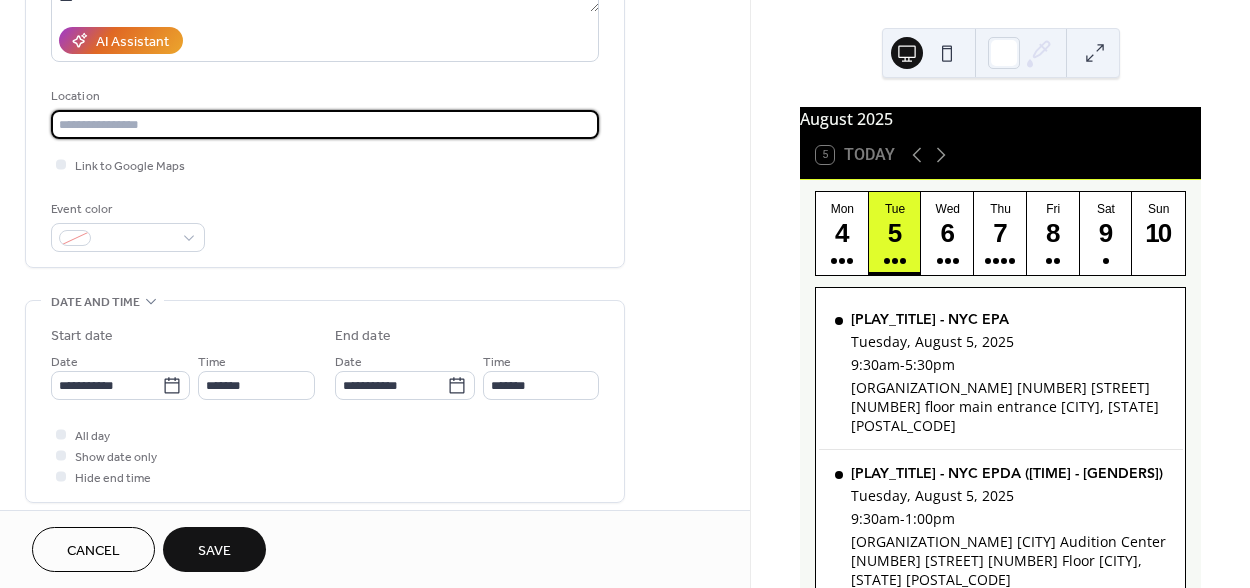 click at bounding box center (325, 124) 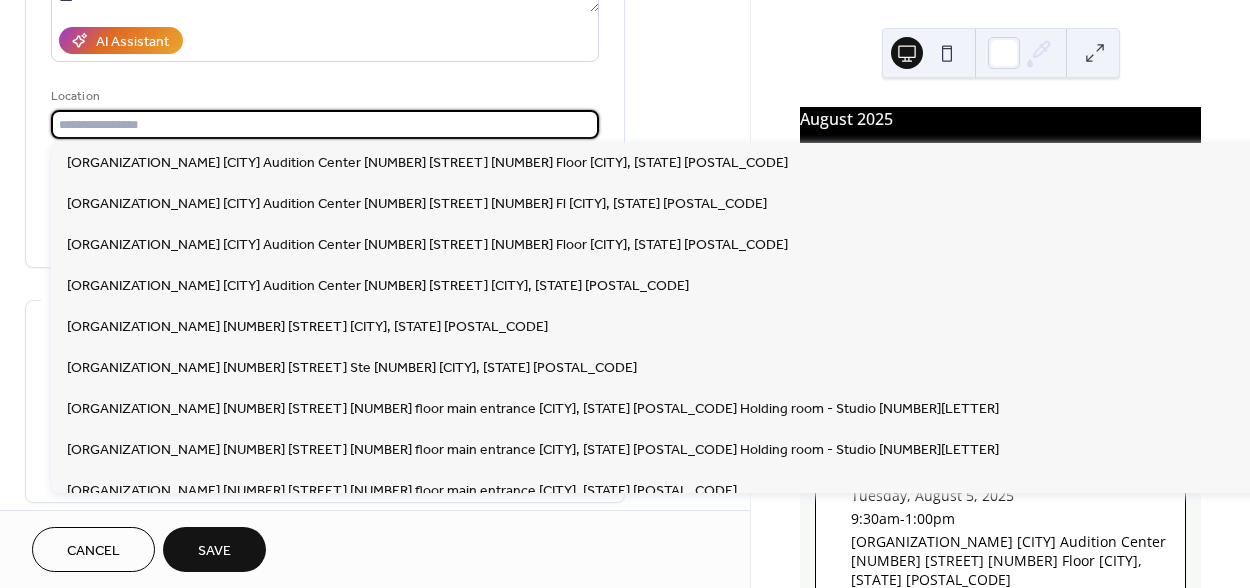 paste on "**********" 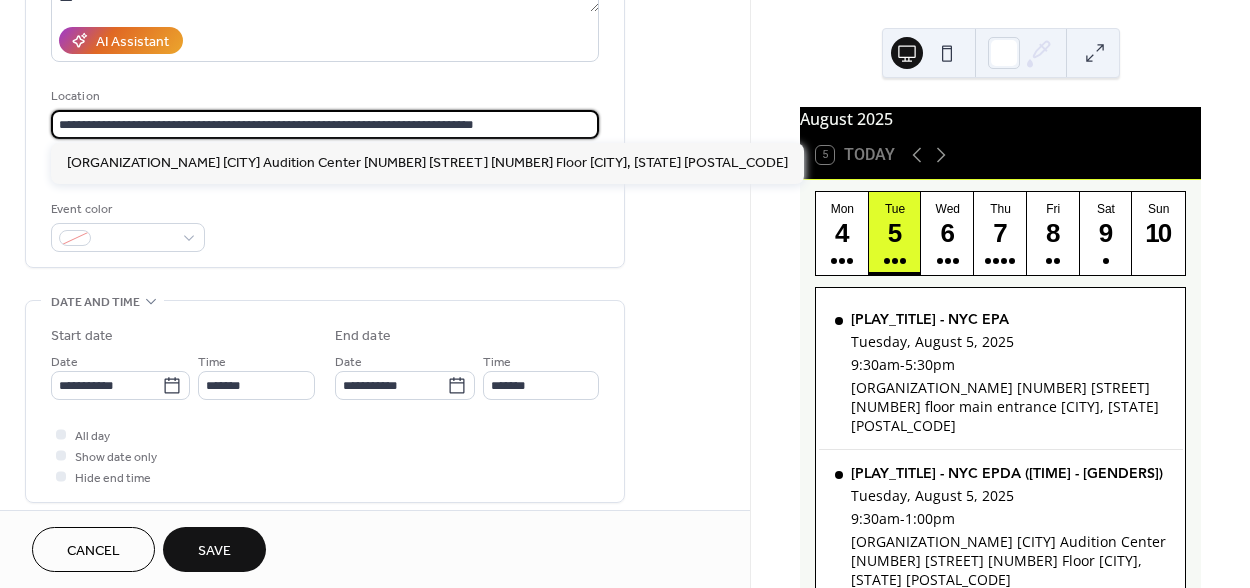 type on "**********" 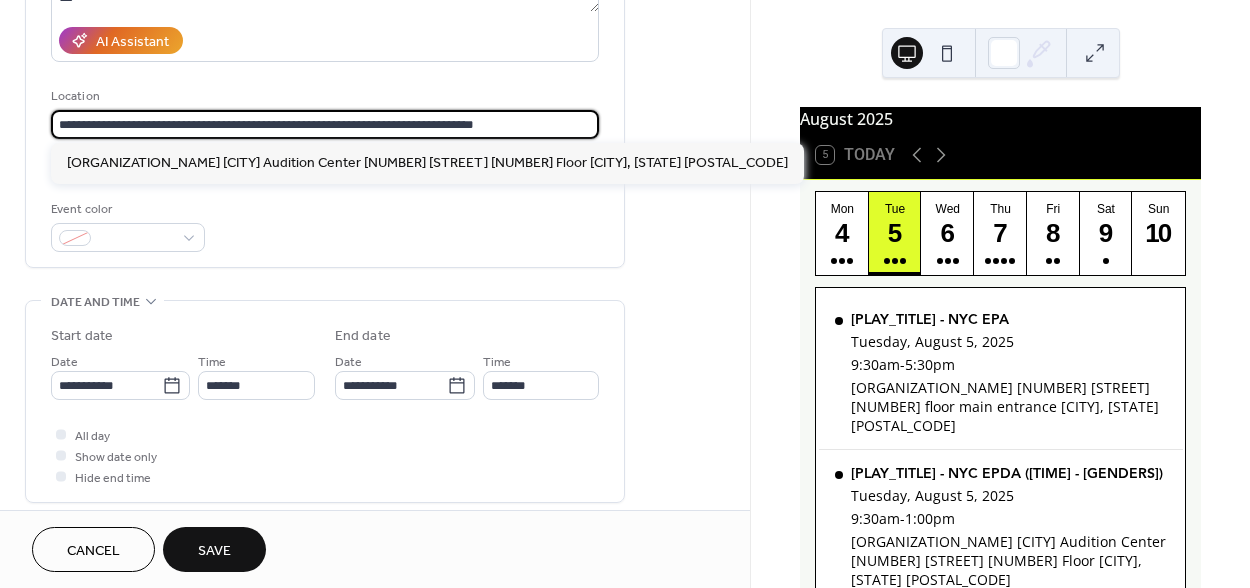 click on "Event color" at bounding box center (325, 225) 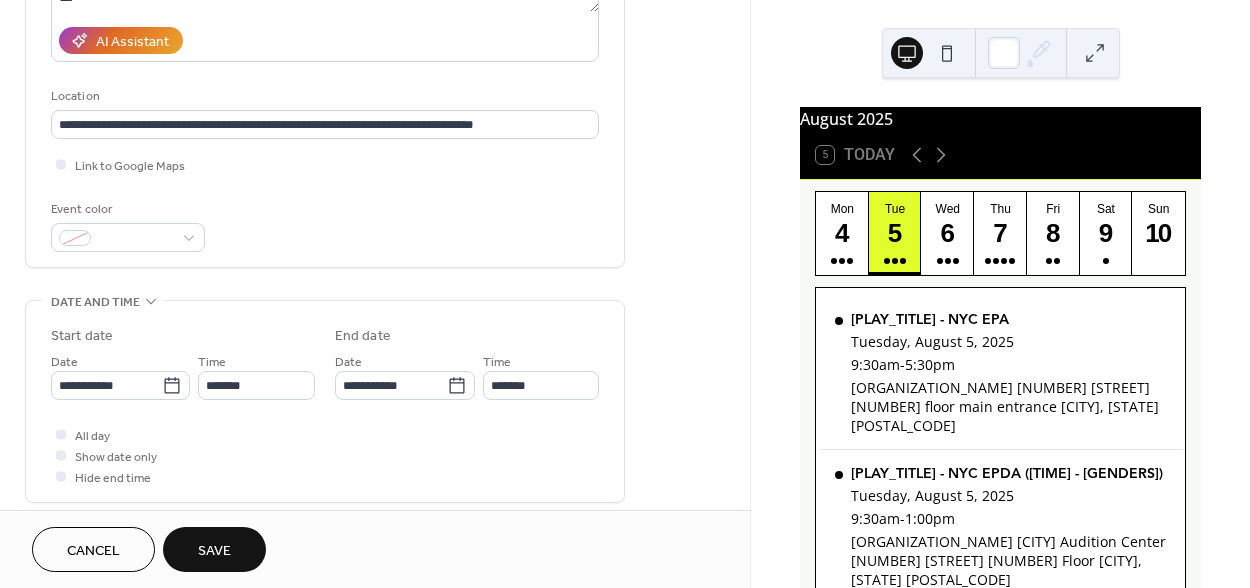 click on "Save" at bounding box center (214, 551) 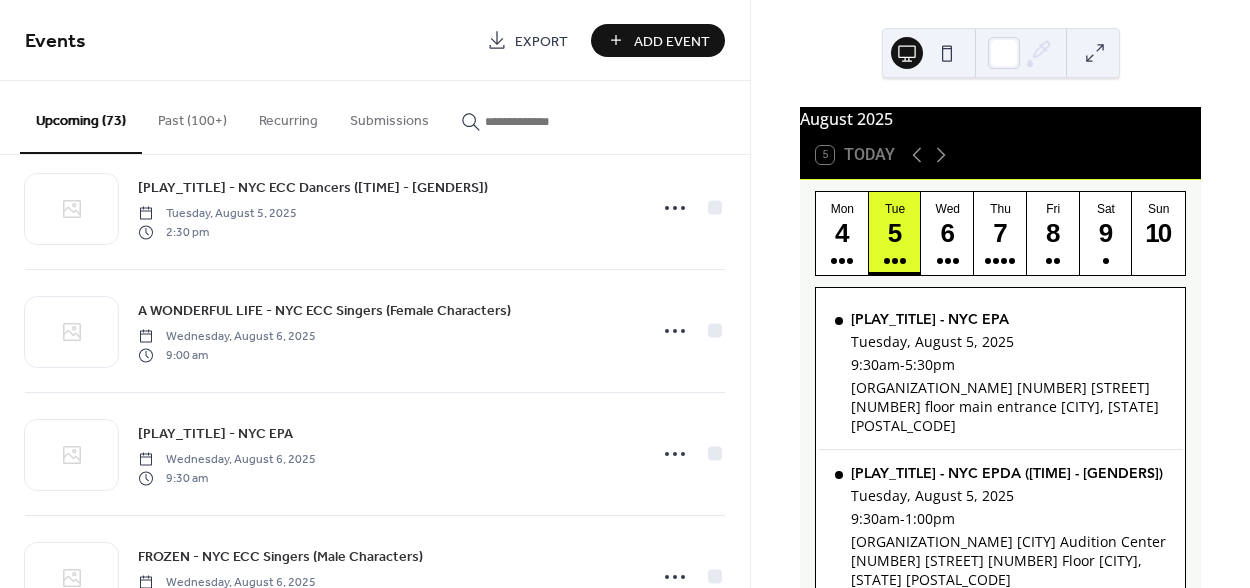 scroll, scrollTop: 780, scrollLeft: 0, axis: vertical 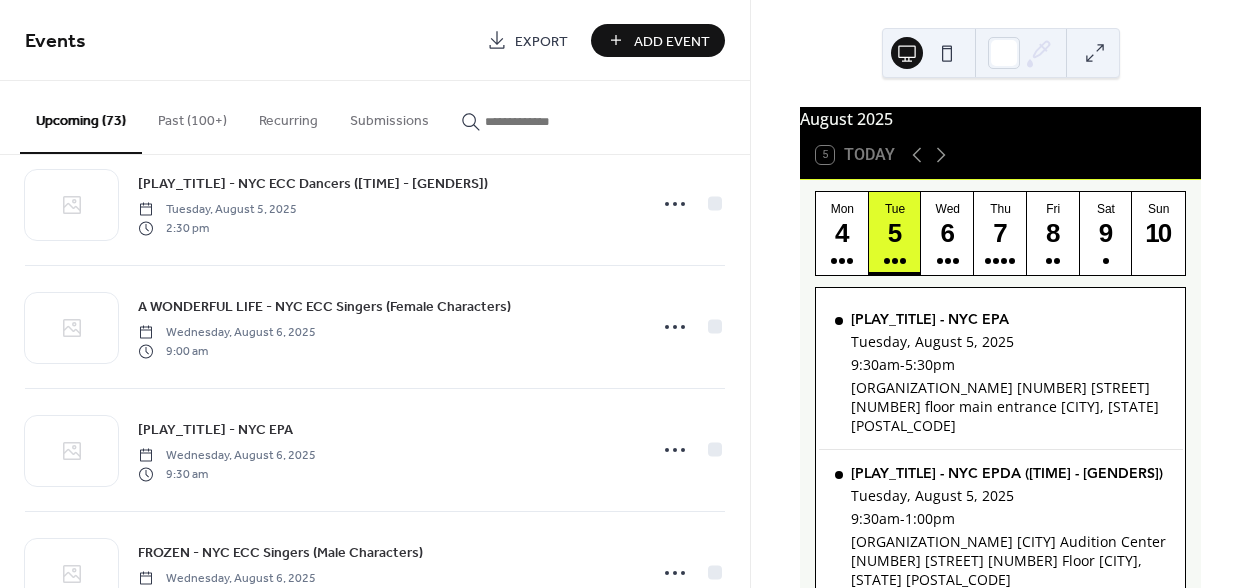 click on "Add Event" at bounding box center (672, 41) 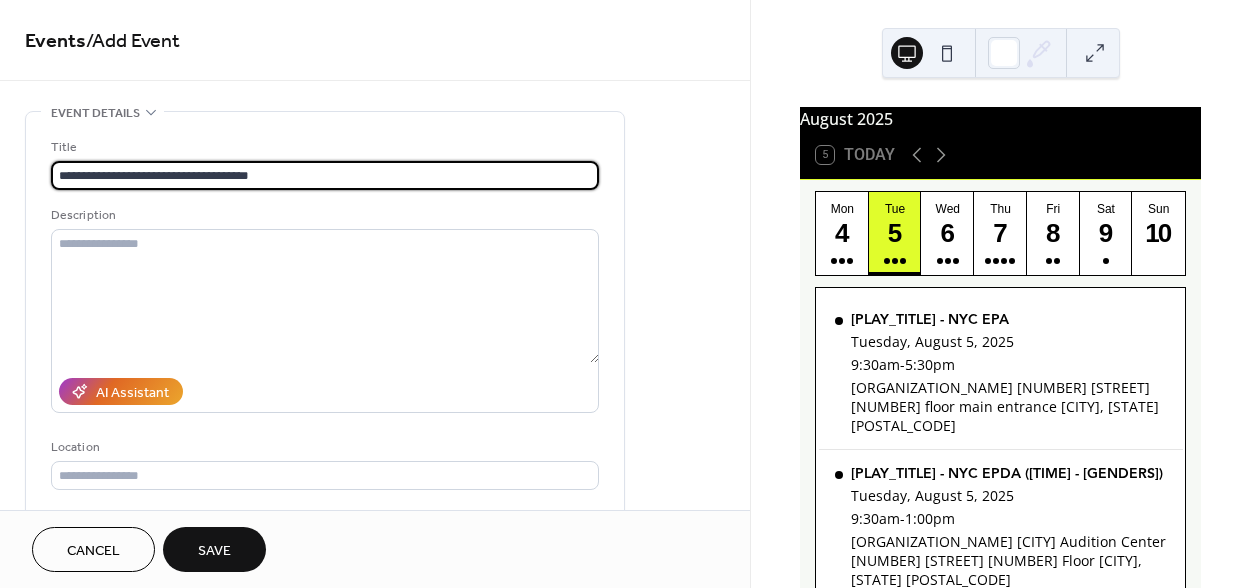 type on "**********" 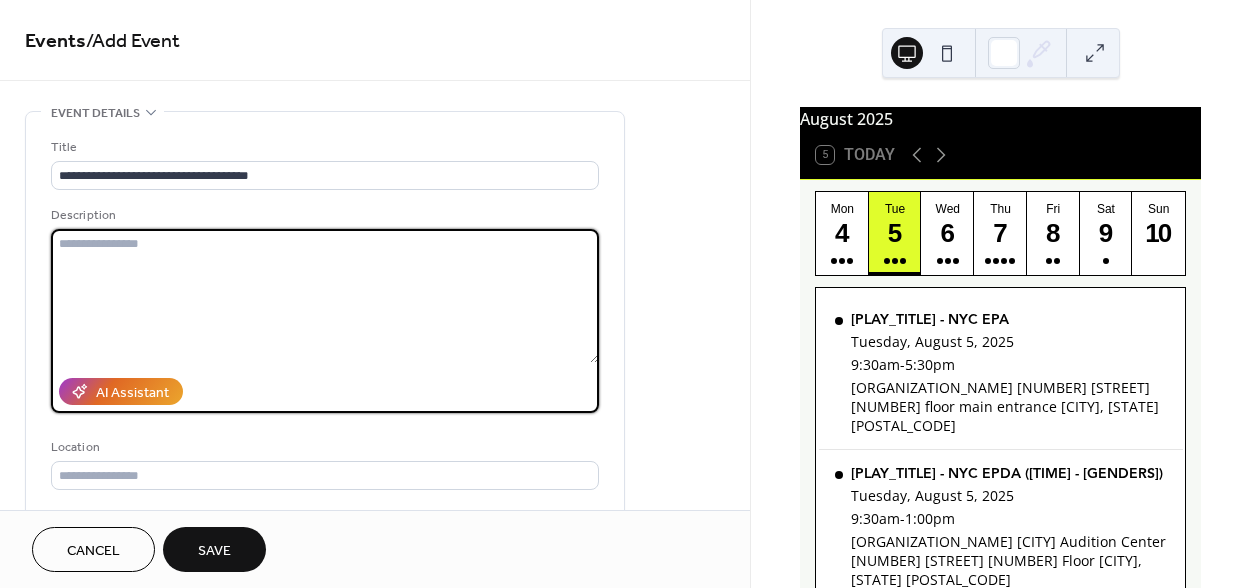click at bounding box center (325, 296) 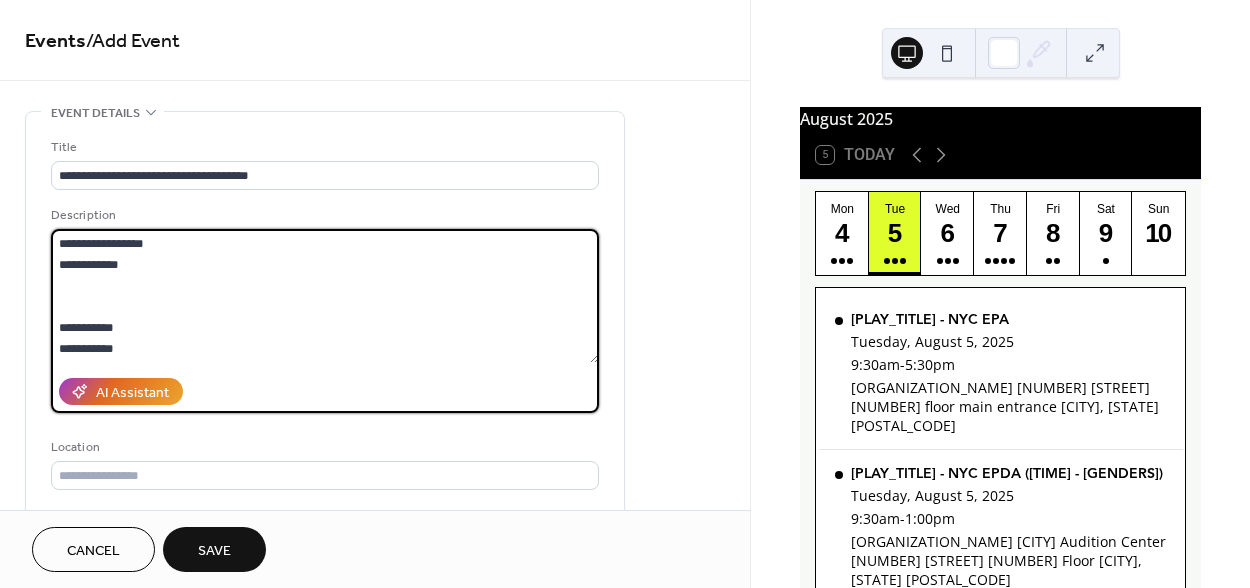 scroll, scrollTop: 1971, scrollLeft: 0, axis: vertical 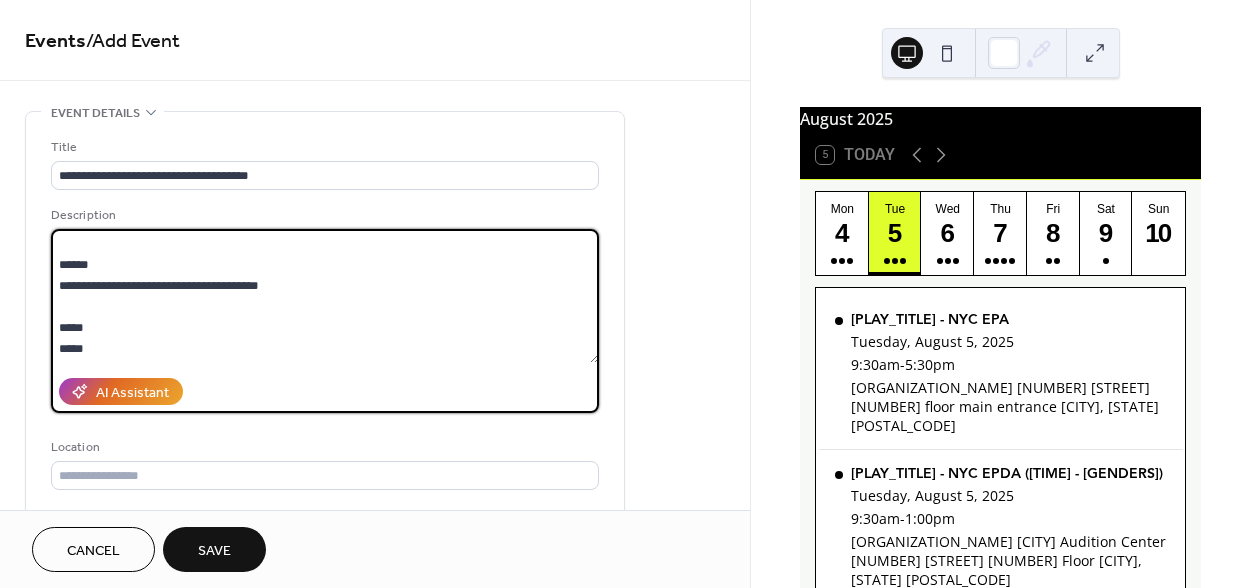 type on "**********" 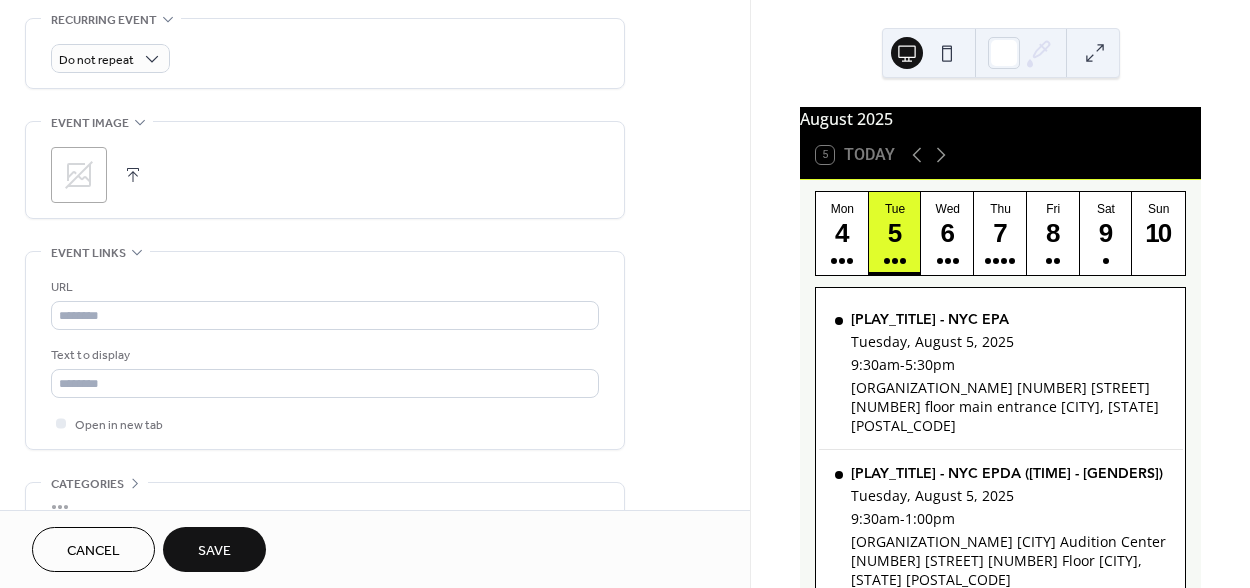 scroll, scrollTop: 976, scrollLeft: 0, axis: vertical 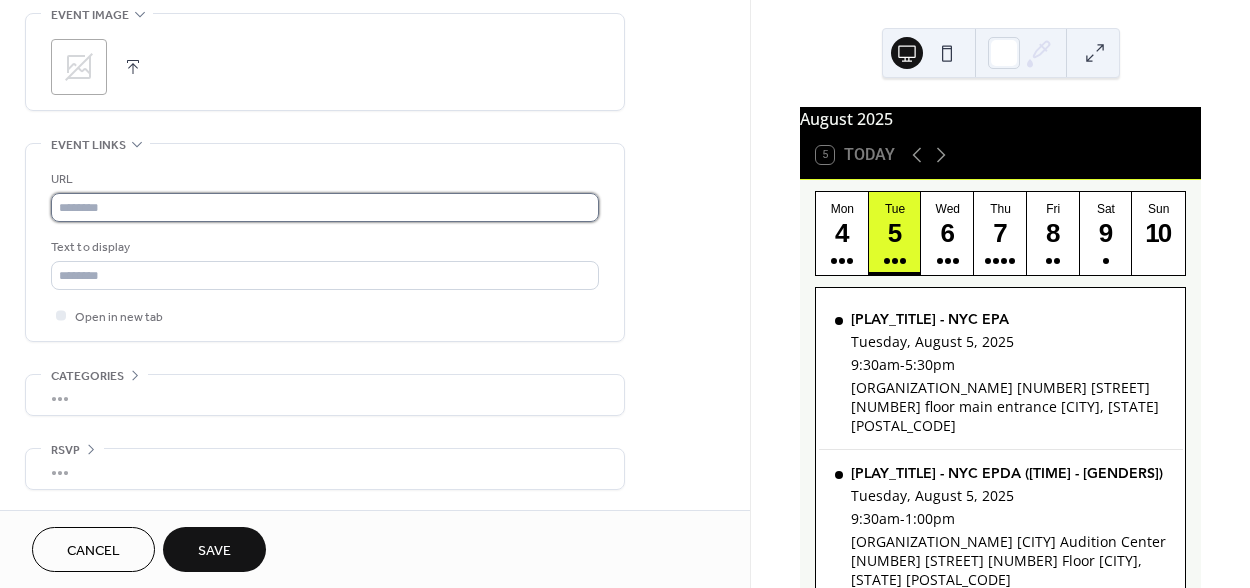 click at bounding box center (325, 207) 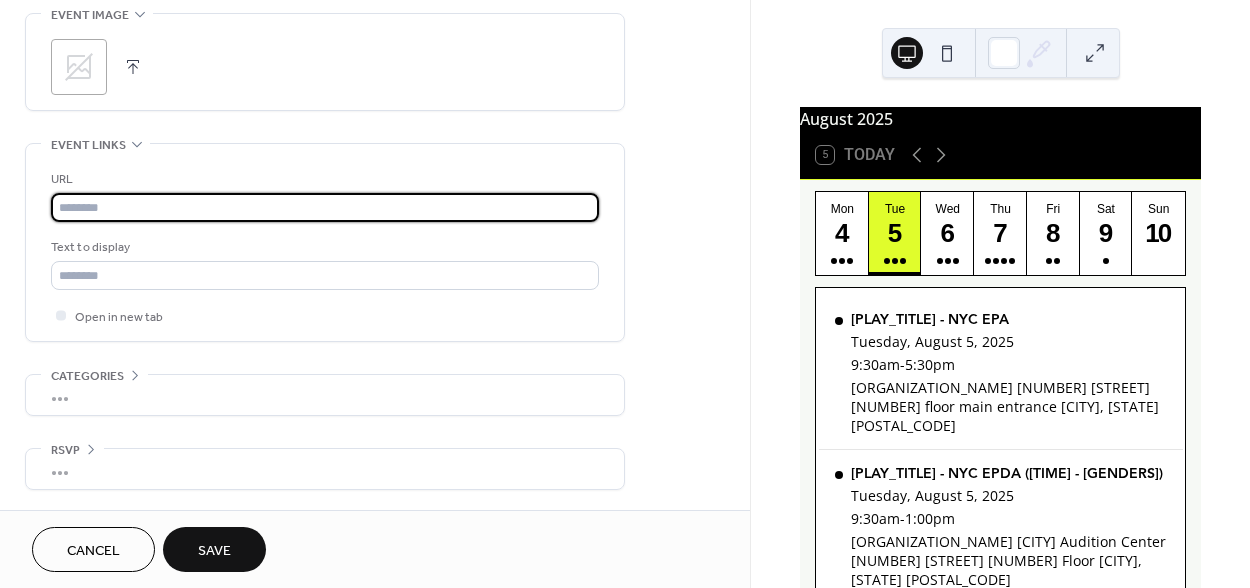 paste on "**********" 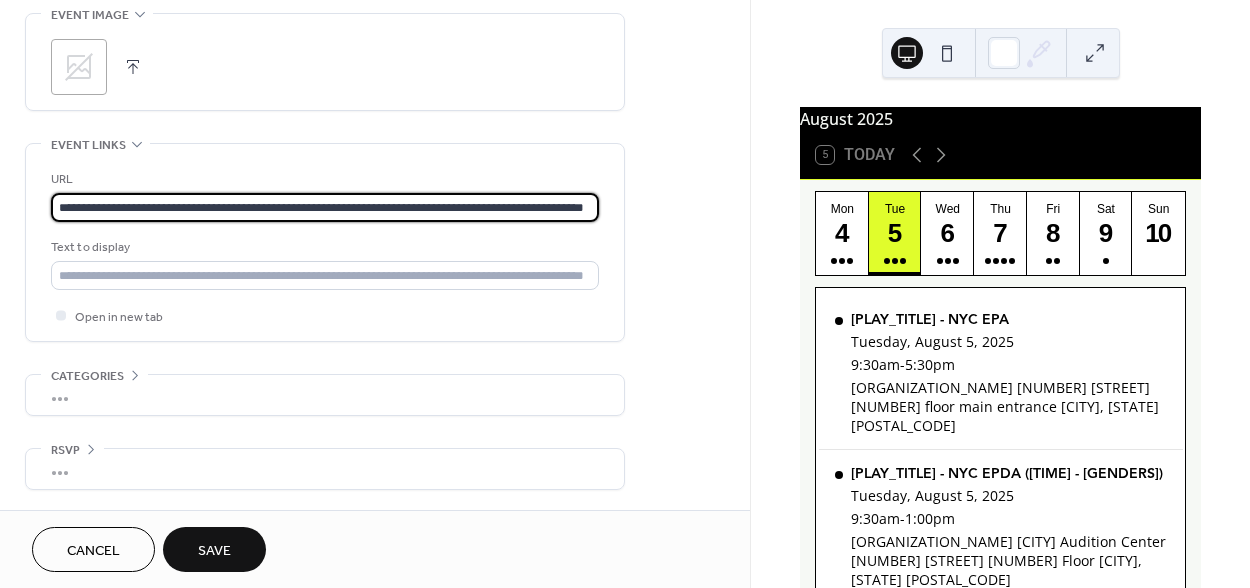 scroll, scrollTop: 0, scrollLeft: 94, axis: horizontal 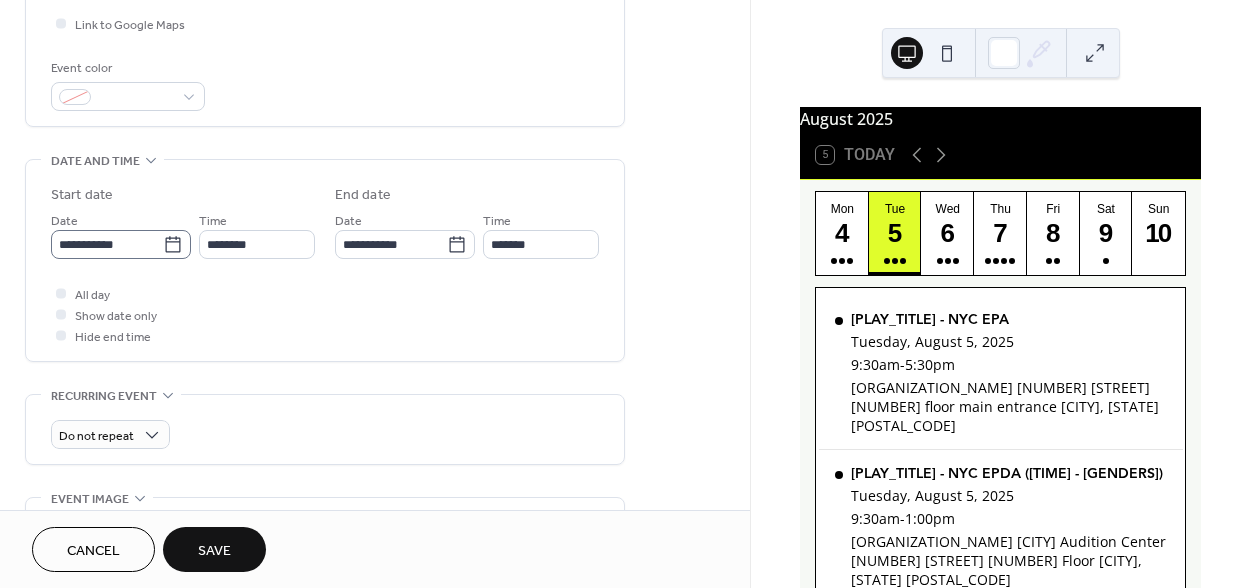 click 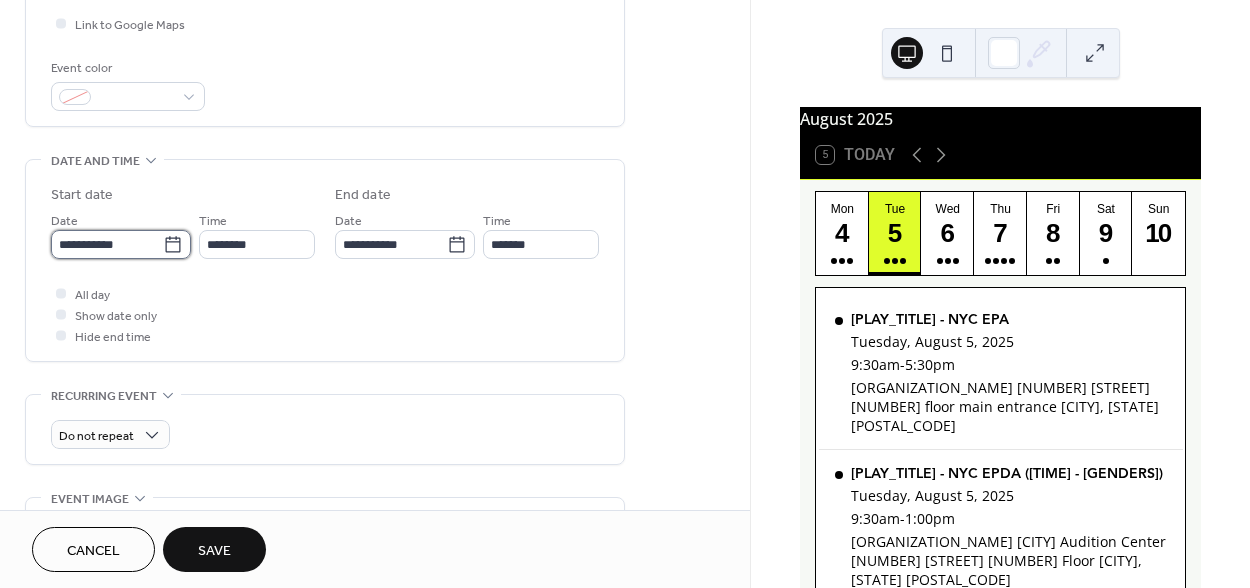 click on "**********" at bounding box center (107, 244) 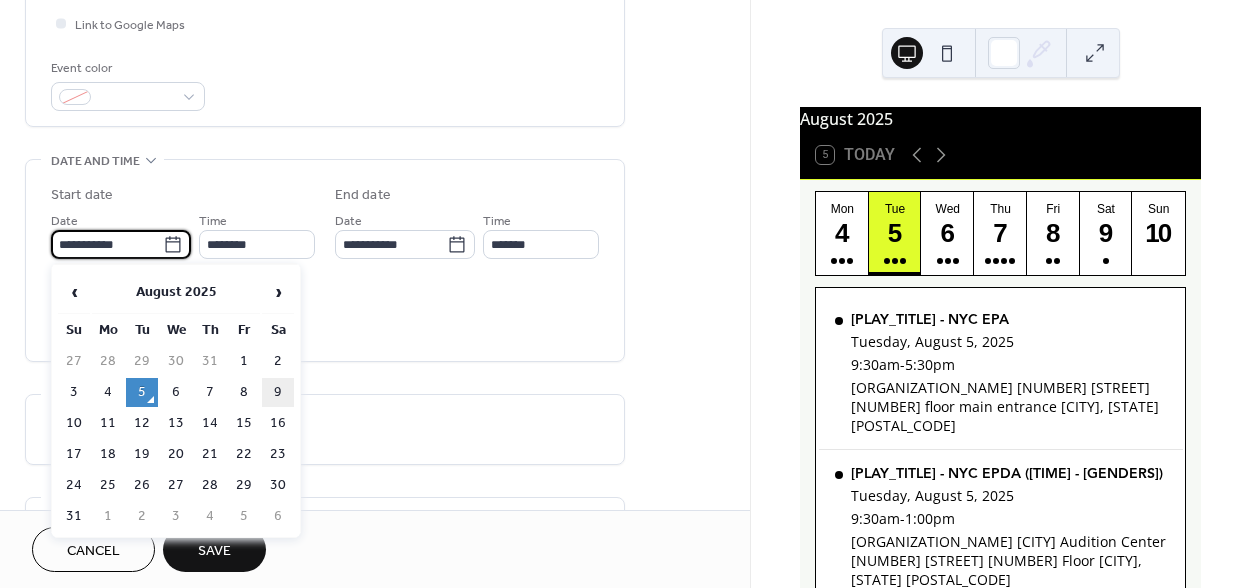 click on "9" at bounding box center (278, 392) 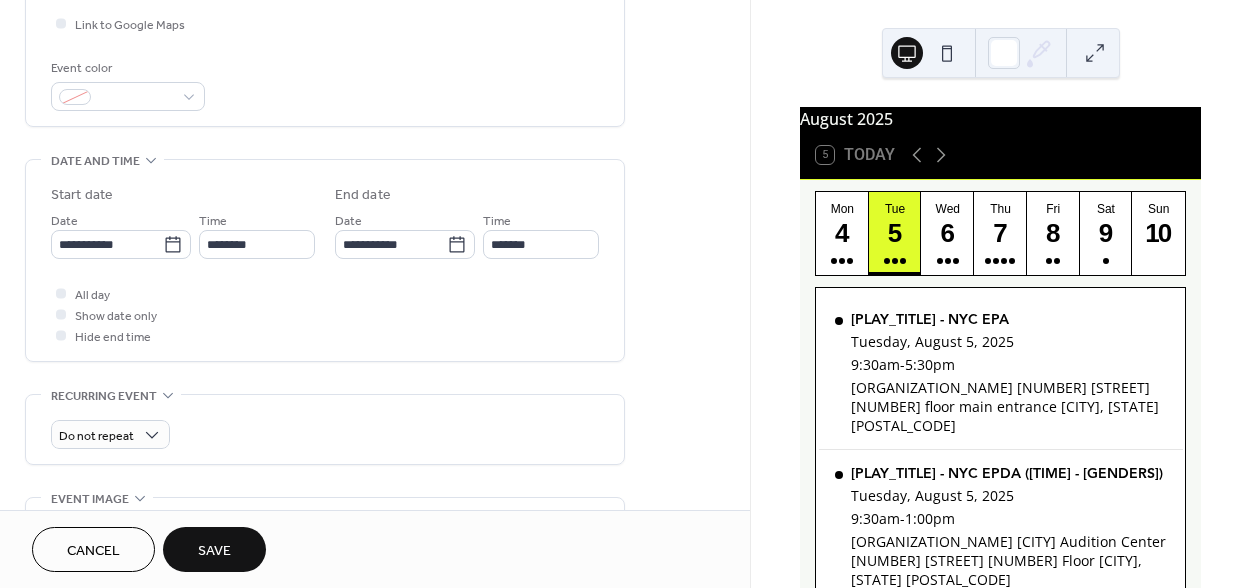 type on "**********" 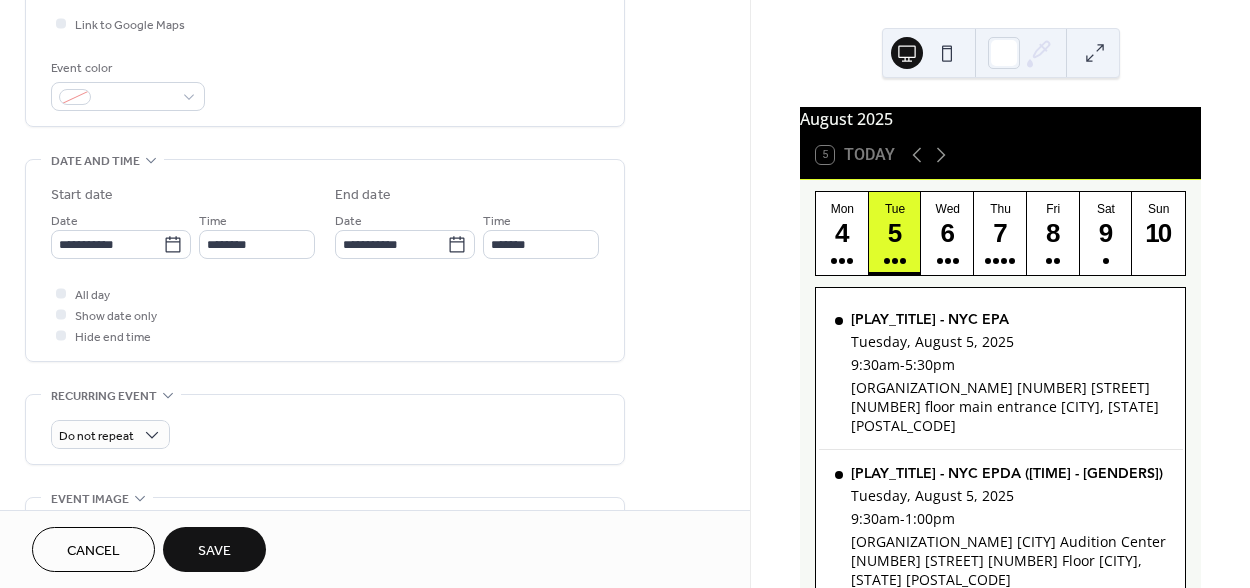 type on "**********" 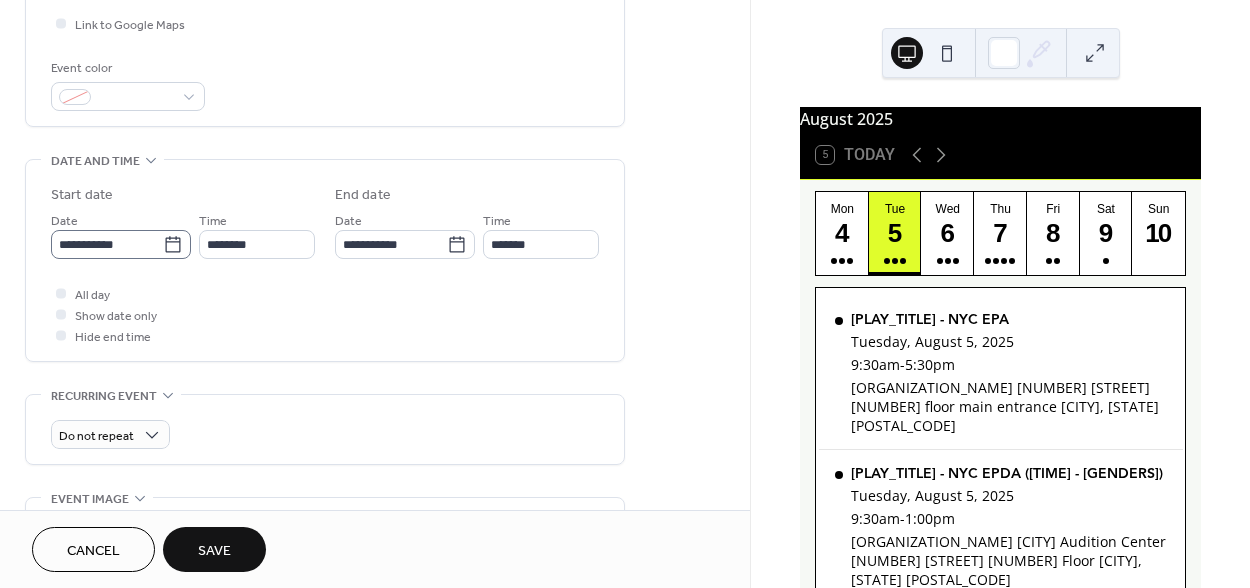 click 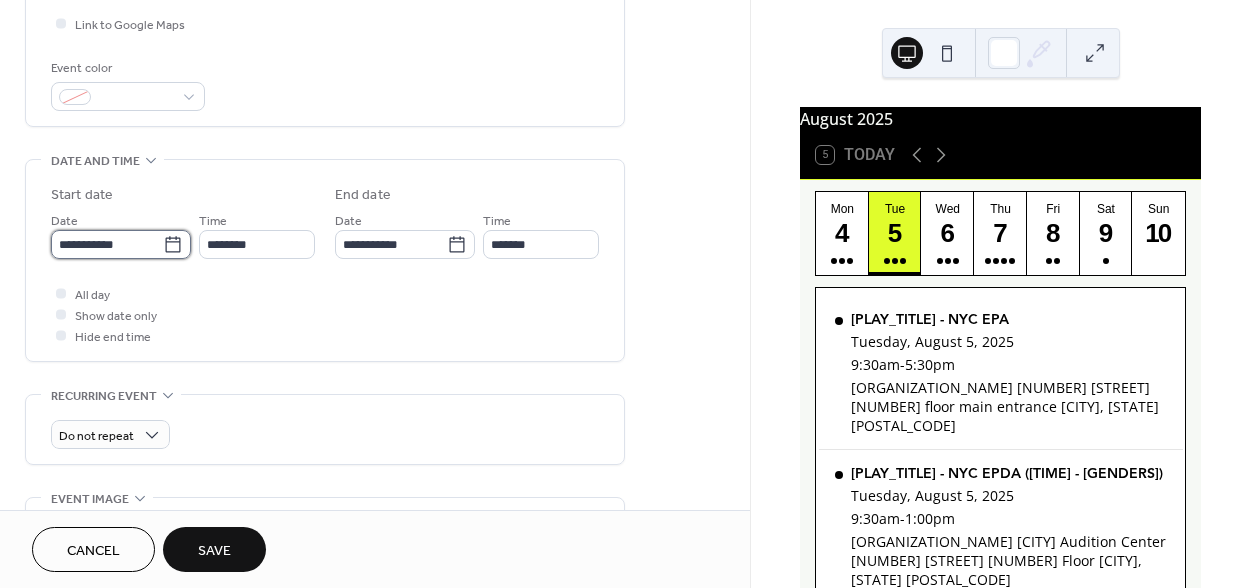 click on "**********" at bounding box center [107, 244] 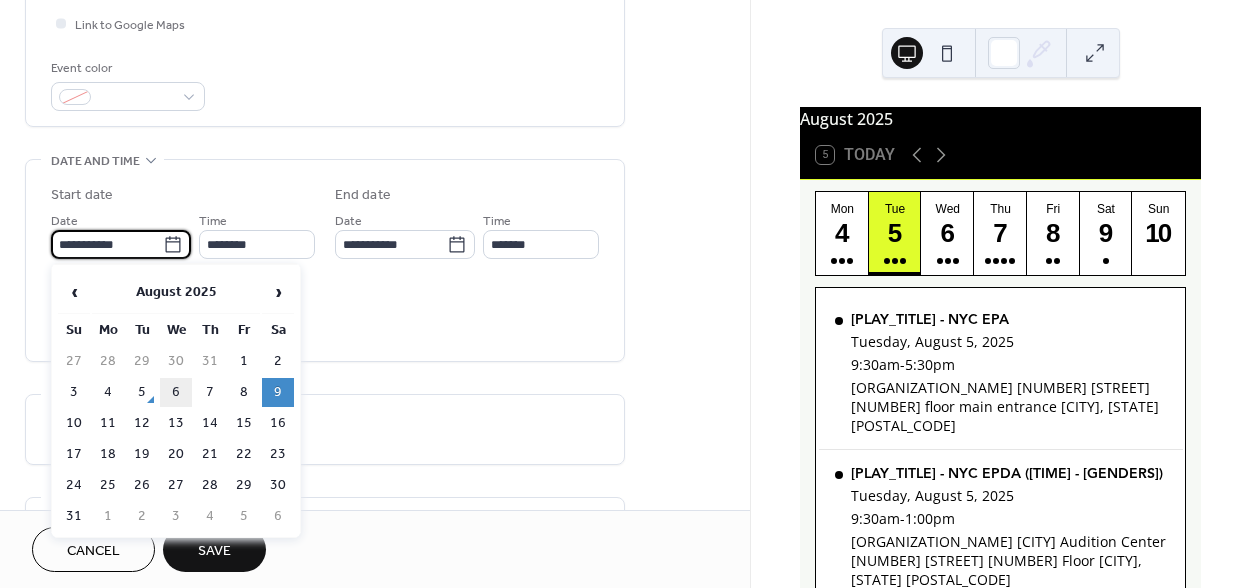 click on "6" at bounding box center [176, 392] 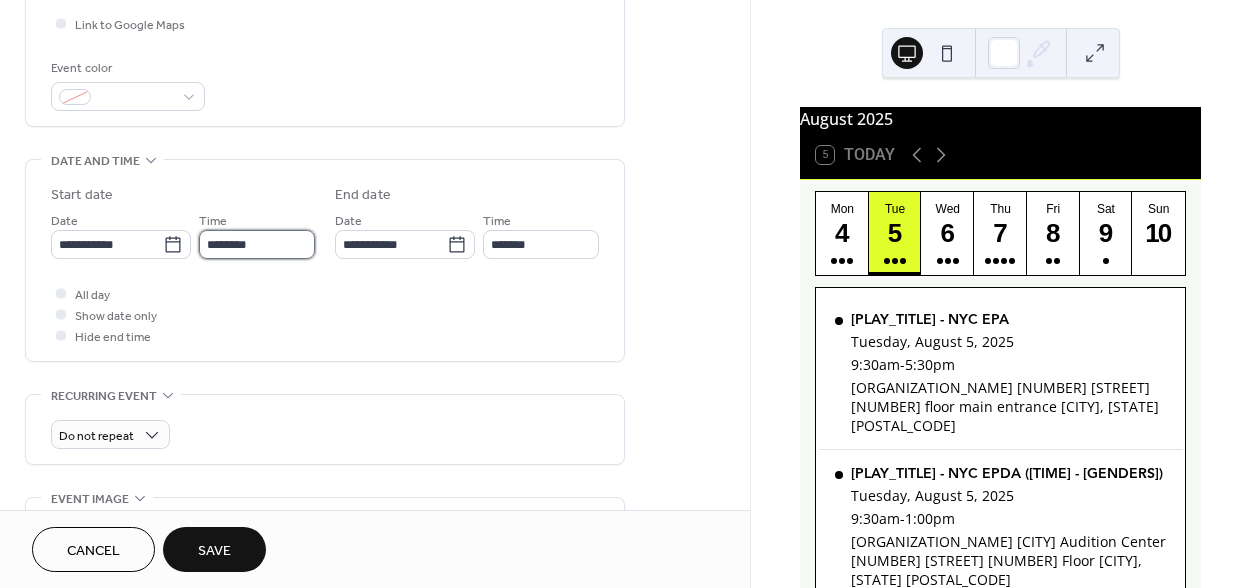 click on "********" at bounding box center (257, 244) 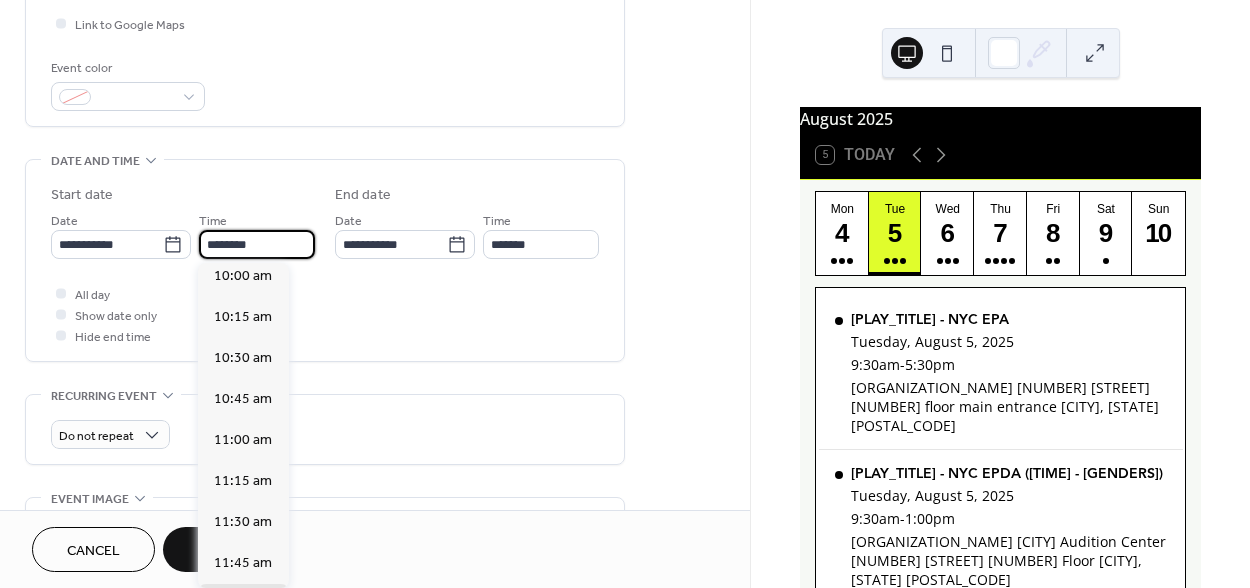 scroll, scrollTop: 1501, scrollLeft: 0, axis: vertical 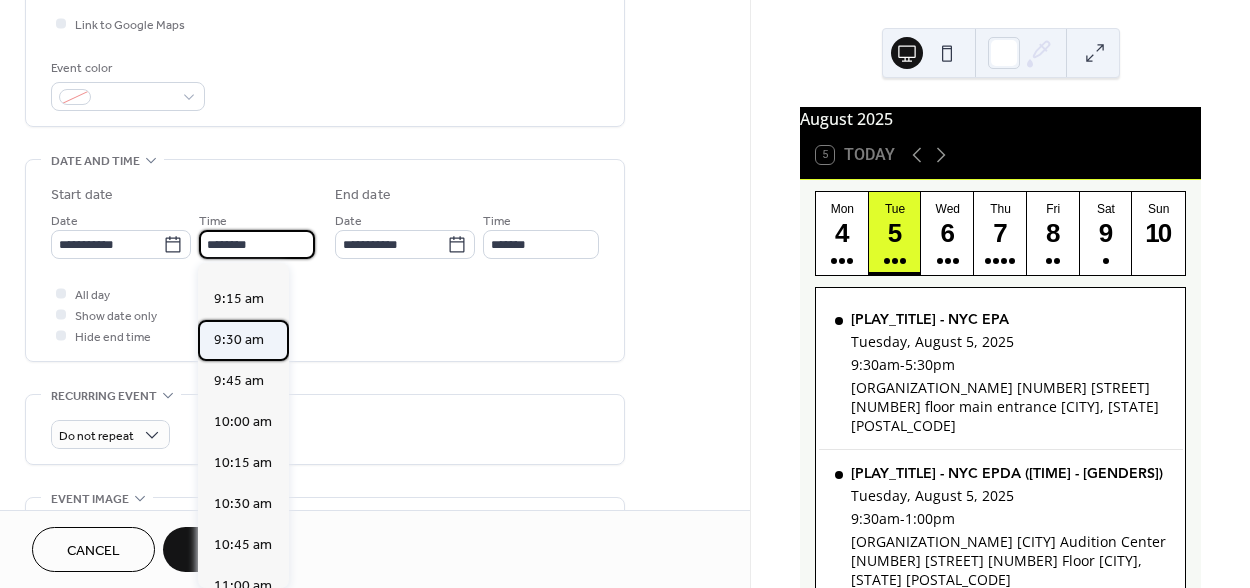 click on "9:30 am" at bounding box center [239, 340] 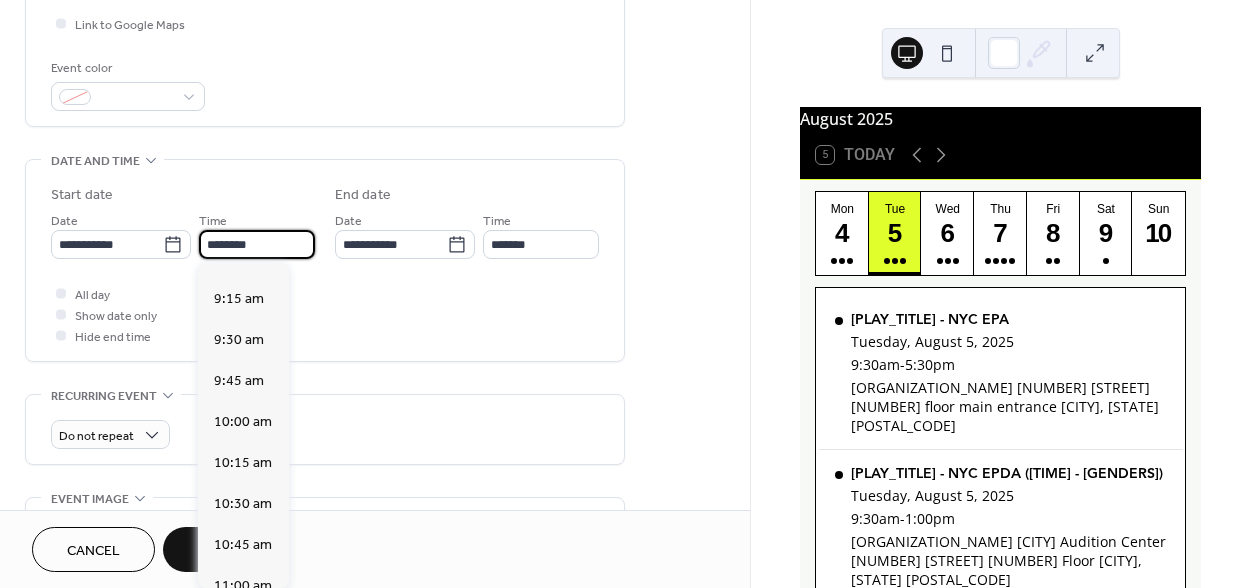 type on "*******" 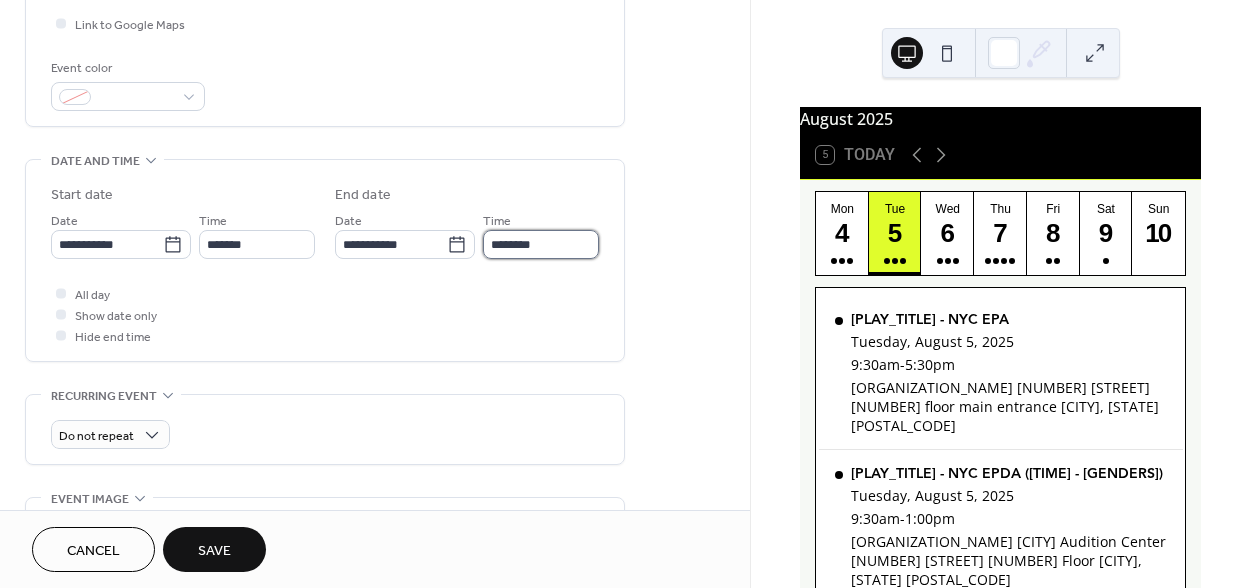 click on "********" at bounding box center [541, 244] 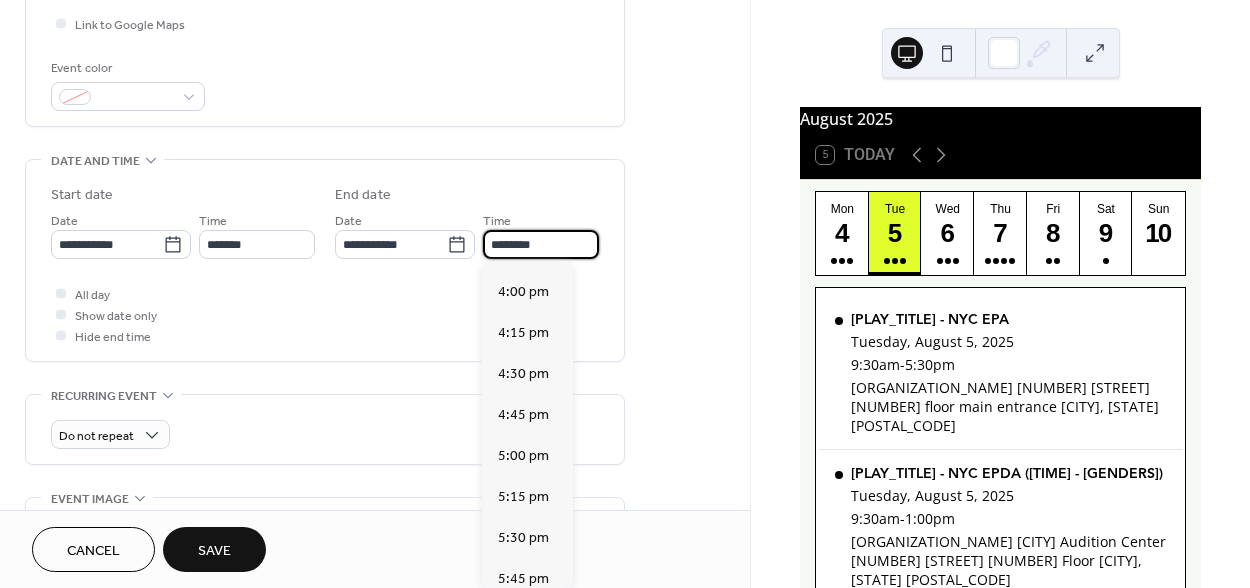 scroll, scrollTop: 1065, scrollLeft: 0, axis: vertical 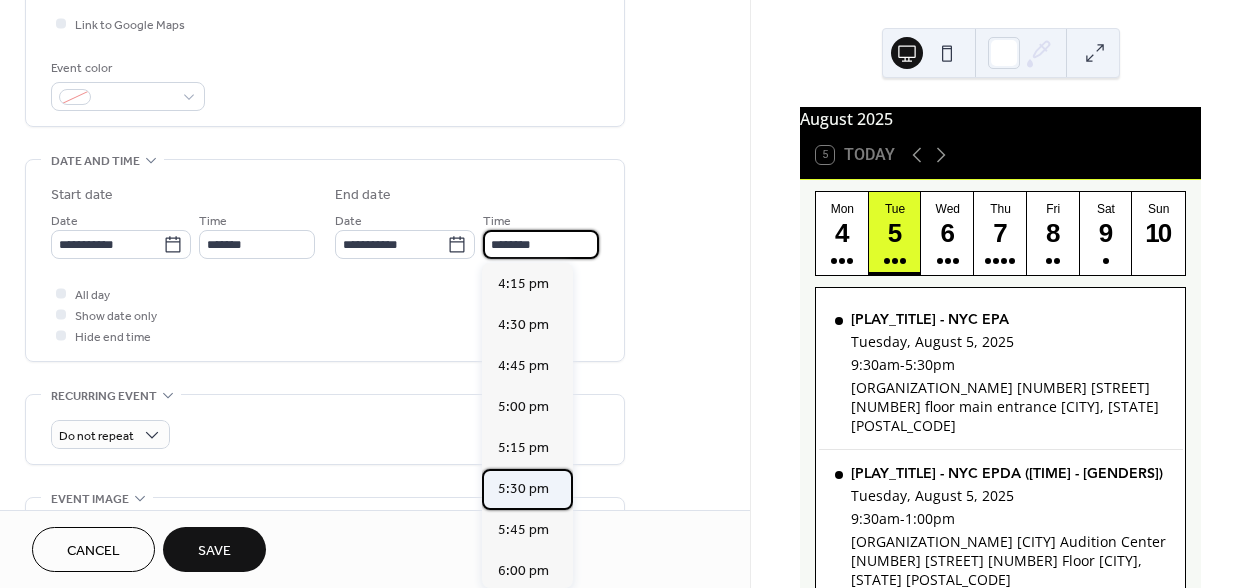 click on "5:30 pm" at bounding box center (523, 489) 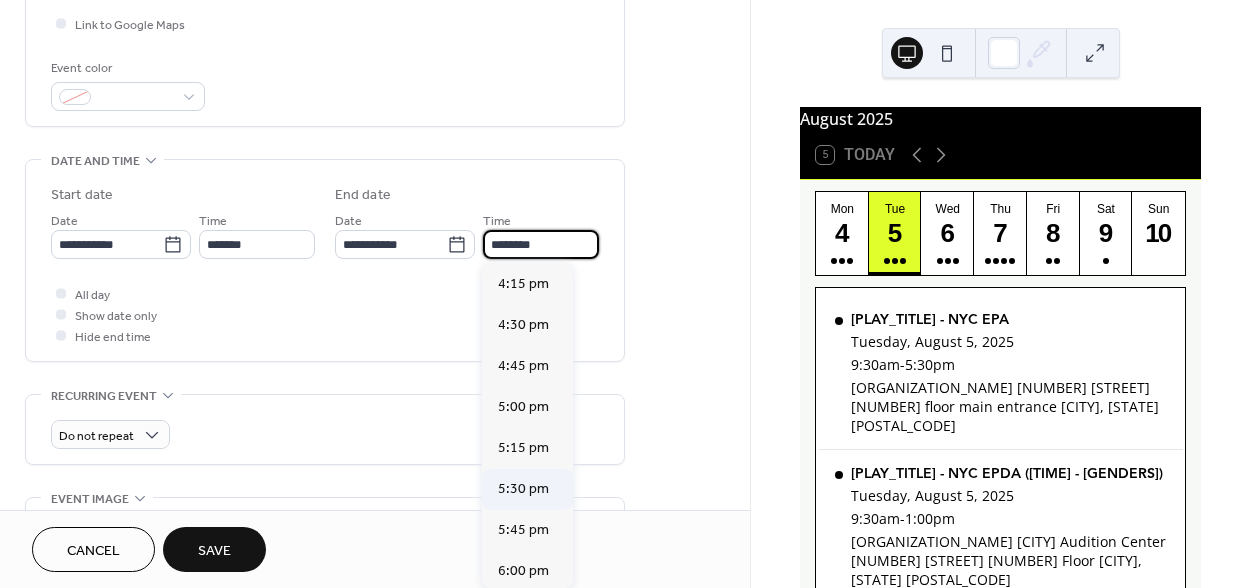 type on "*******" 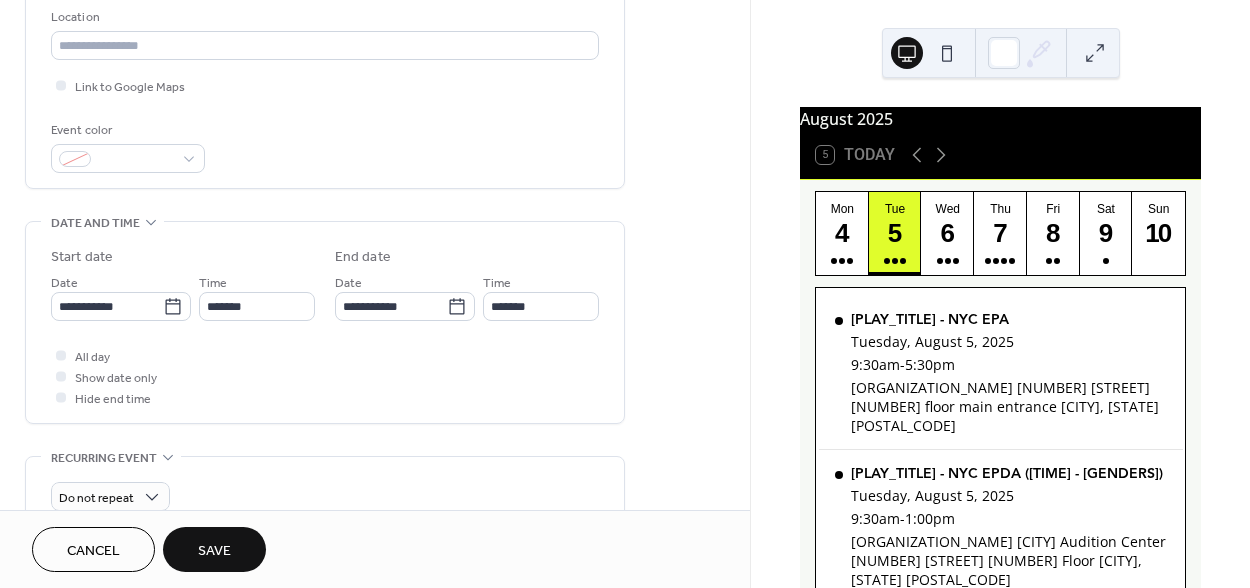 scroll, scrollTop: 300, scrollLeft: 0, axis: vertical 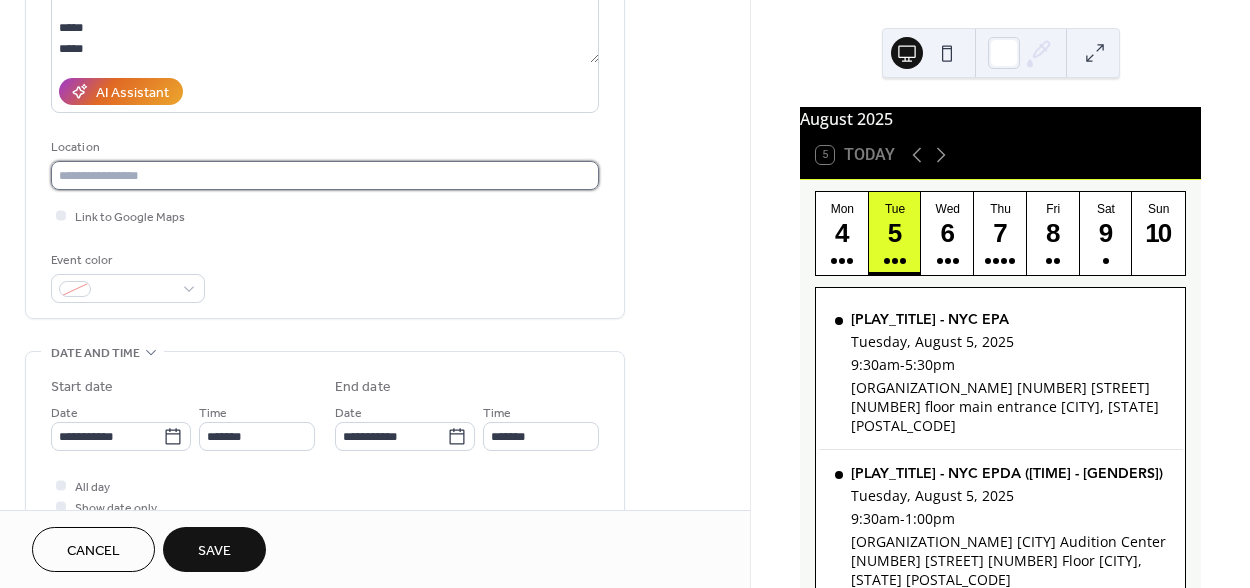 click at bounding box center [325, 175] 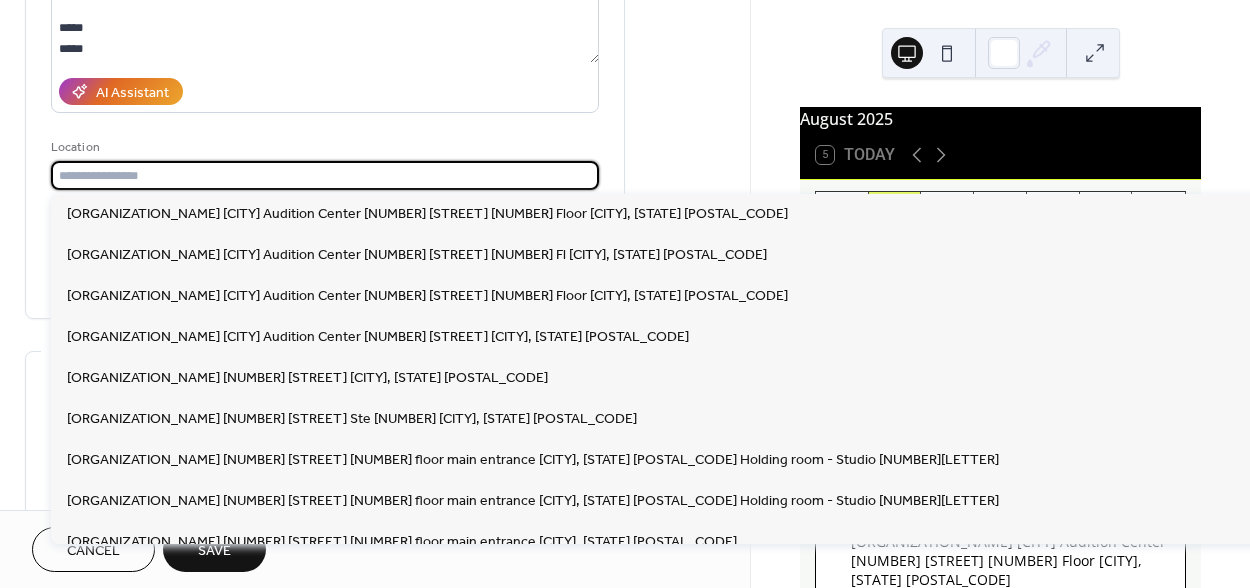 paste on "**********" 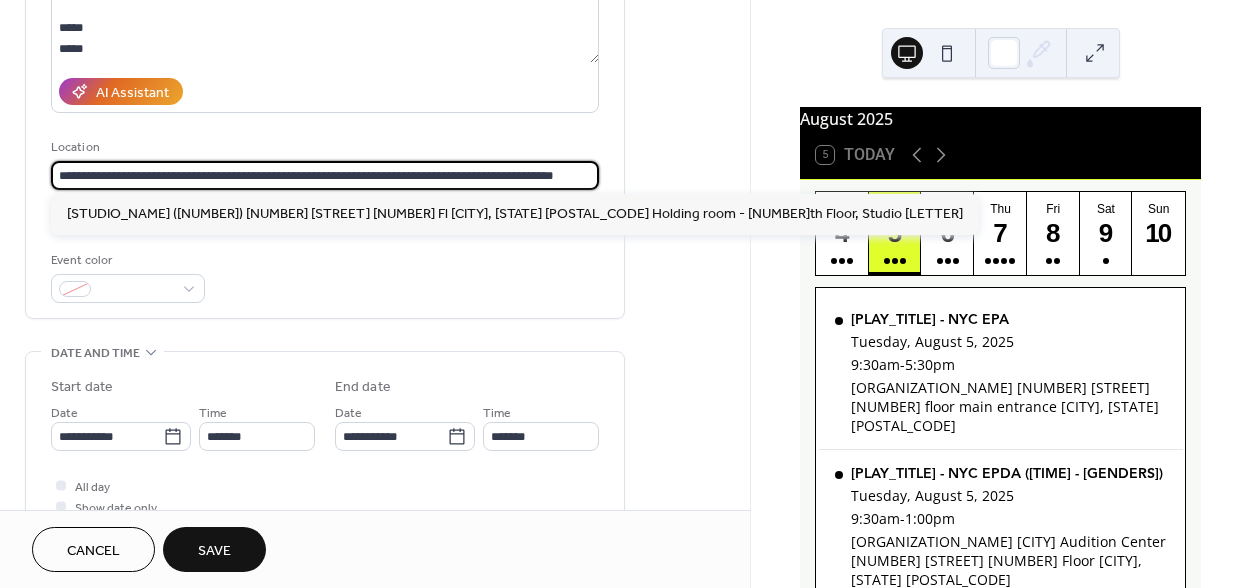 type on "**********" 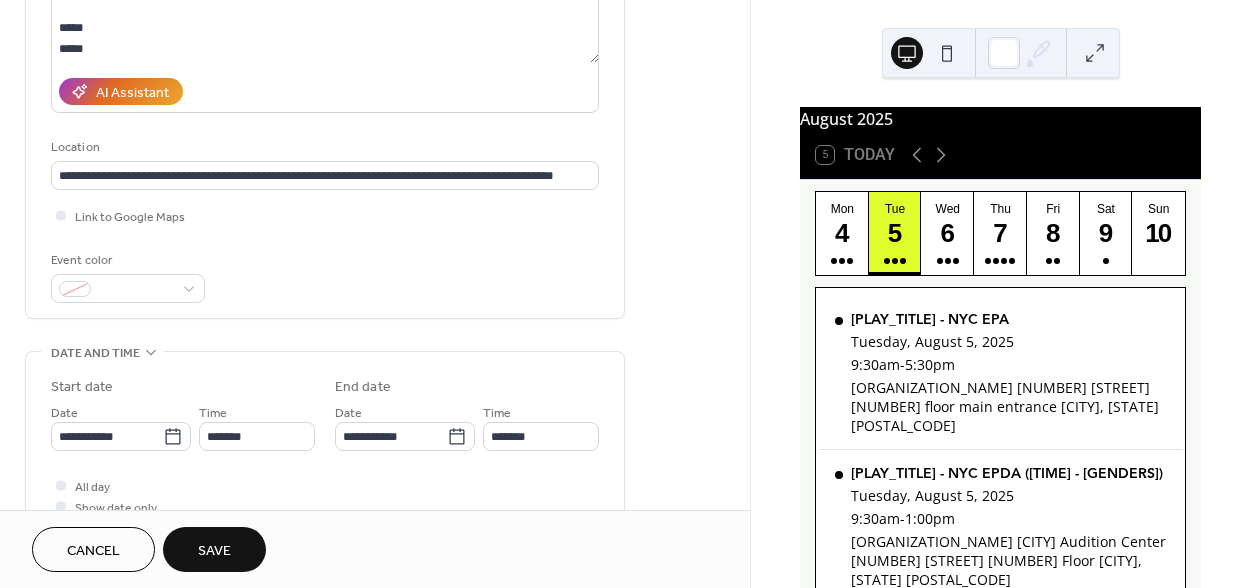 click on "Save" at bounding box center [214, 551] 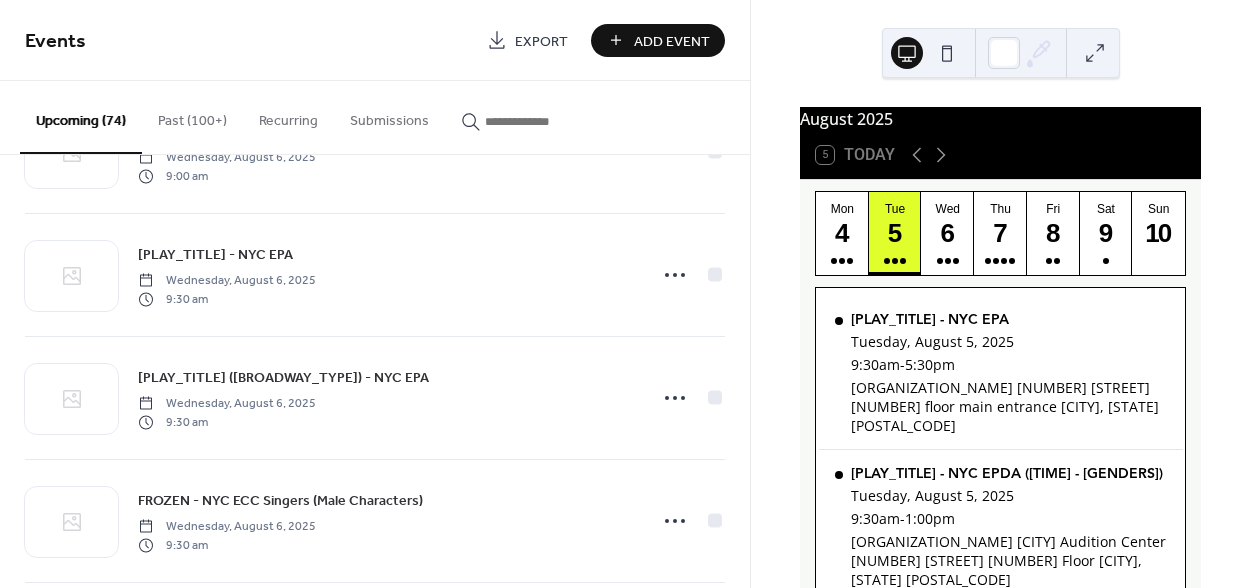 scroll, scrollTop: 956, scrollLeft: 0, axis: vertical 